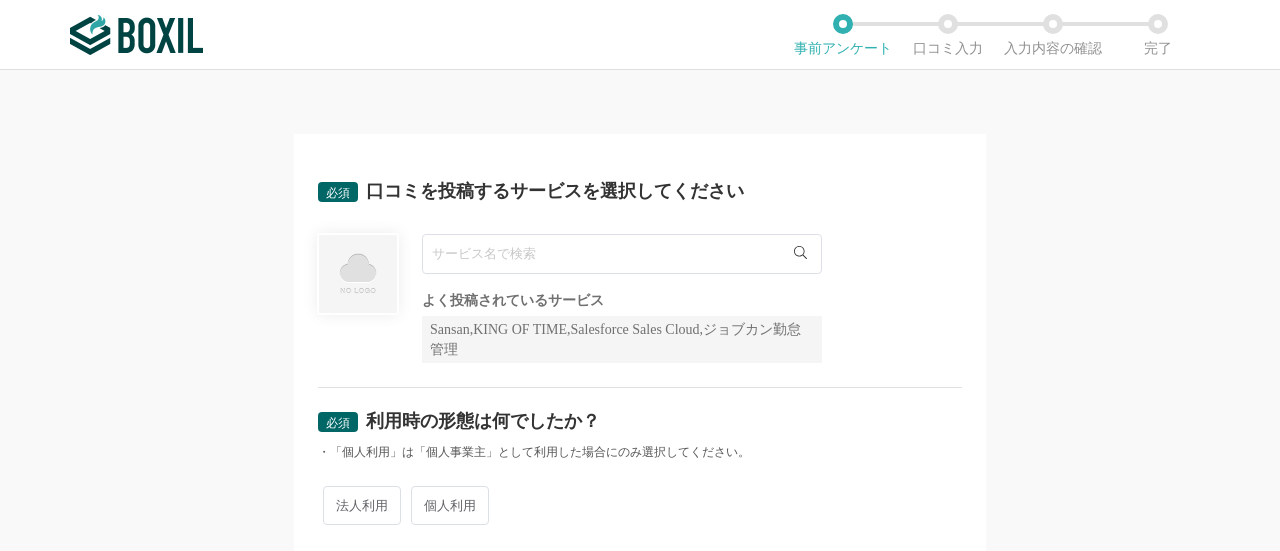 scroll, scrollTop: 0, scrollLeft: 0, axis: both 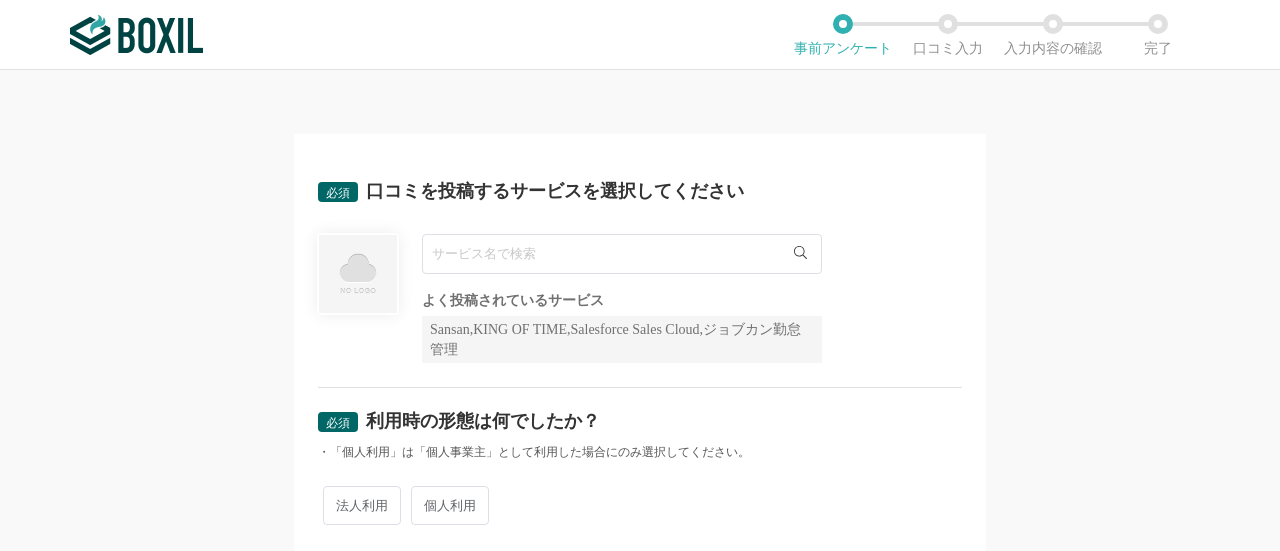 click at bounding box center (622, 254) 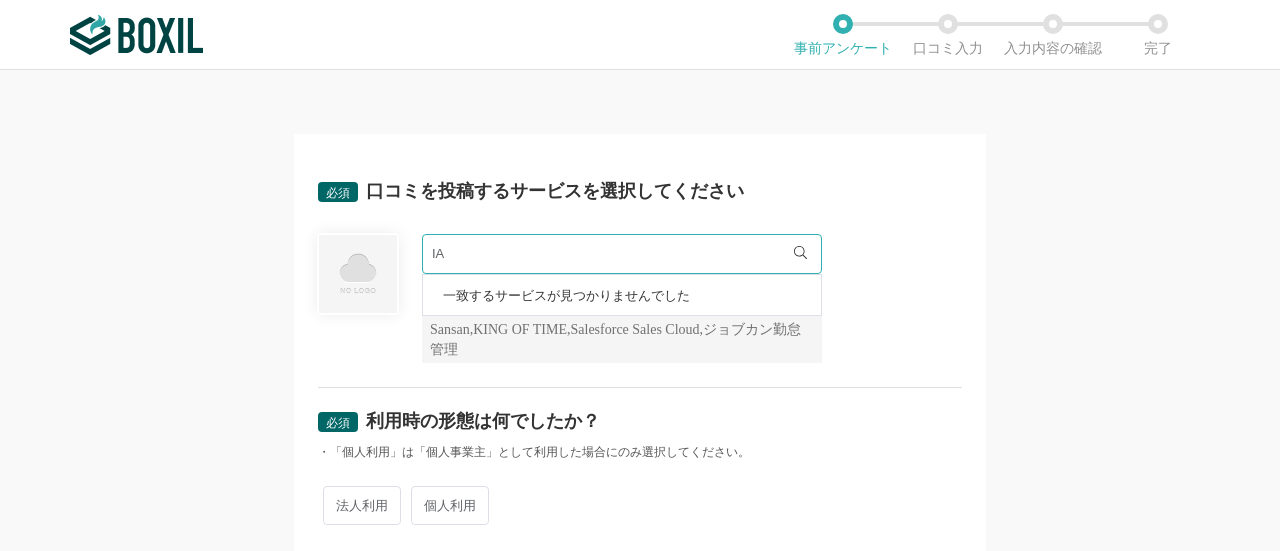 type on "I" 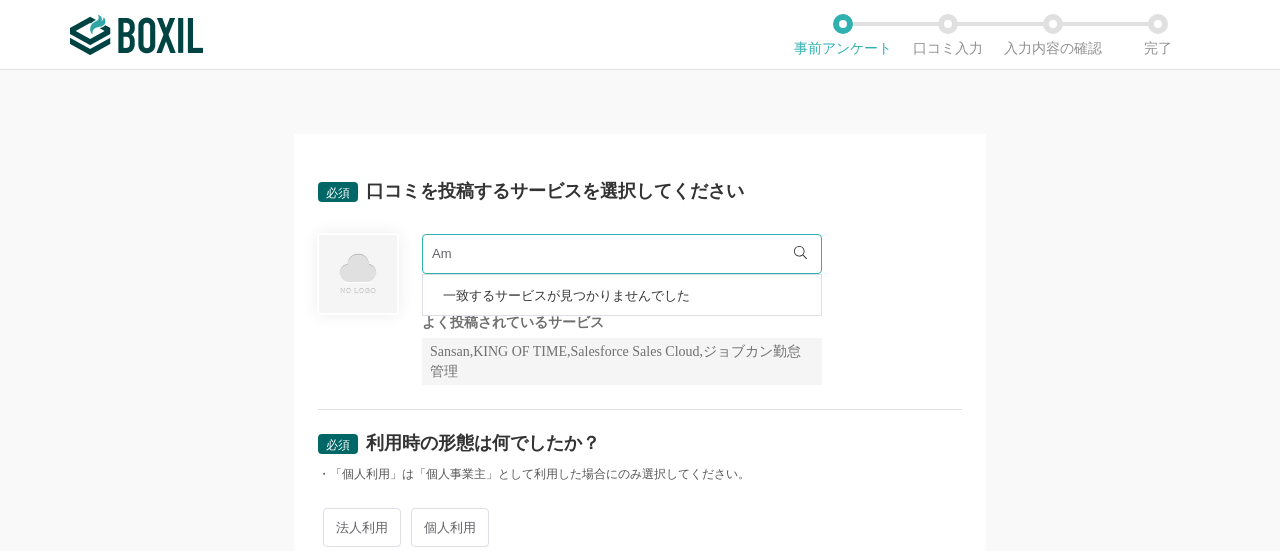 type on "A" 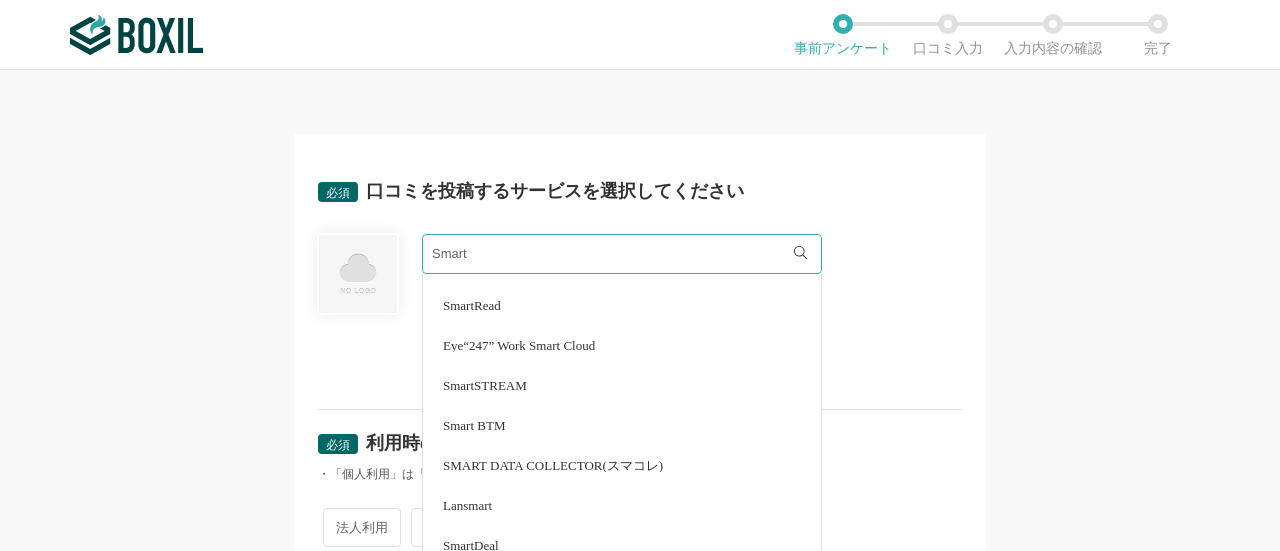 scroll, scrollTop: 717, scrollLeft: 0, axis: vertical 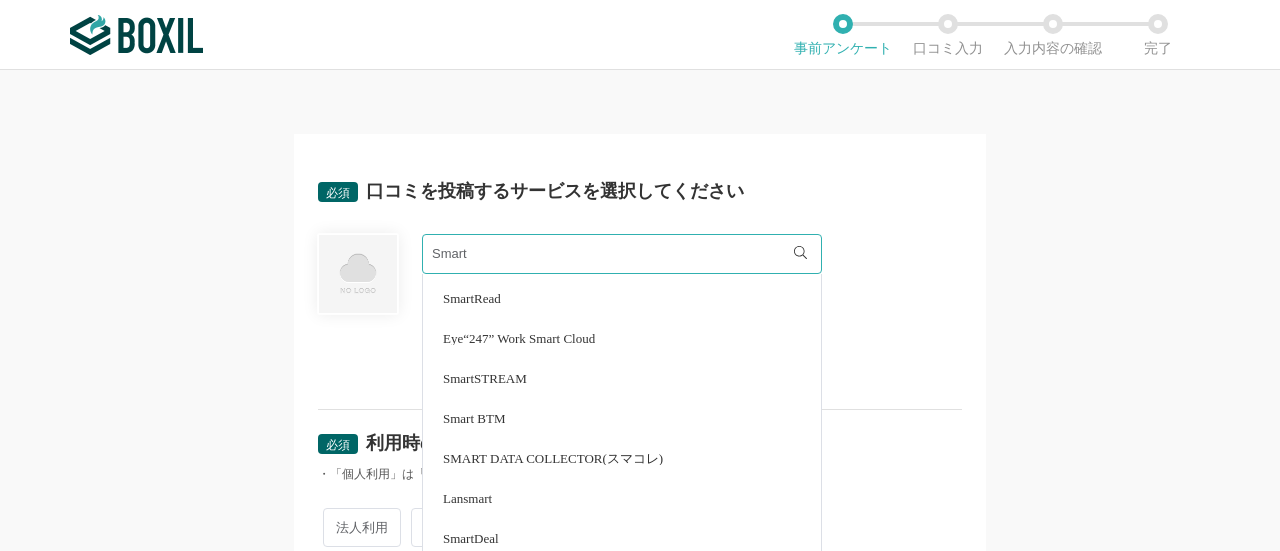 click on "Smart BTM" at bounding box center (474, 418) 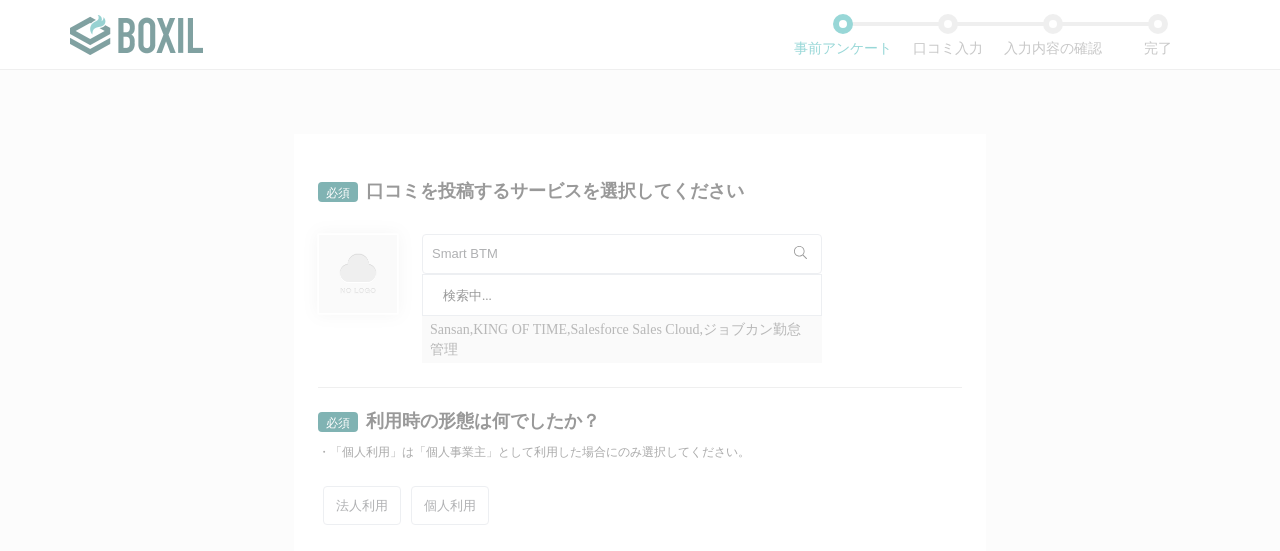scroll, scrollTop: 0, scrollLeft: 0, axis: both 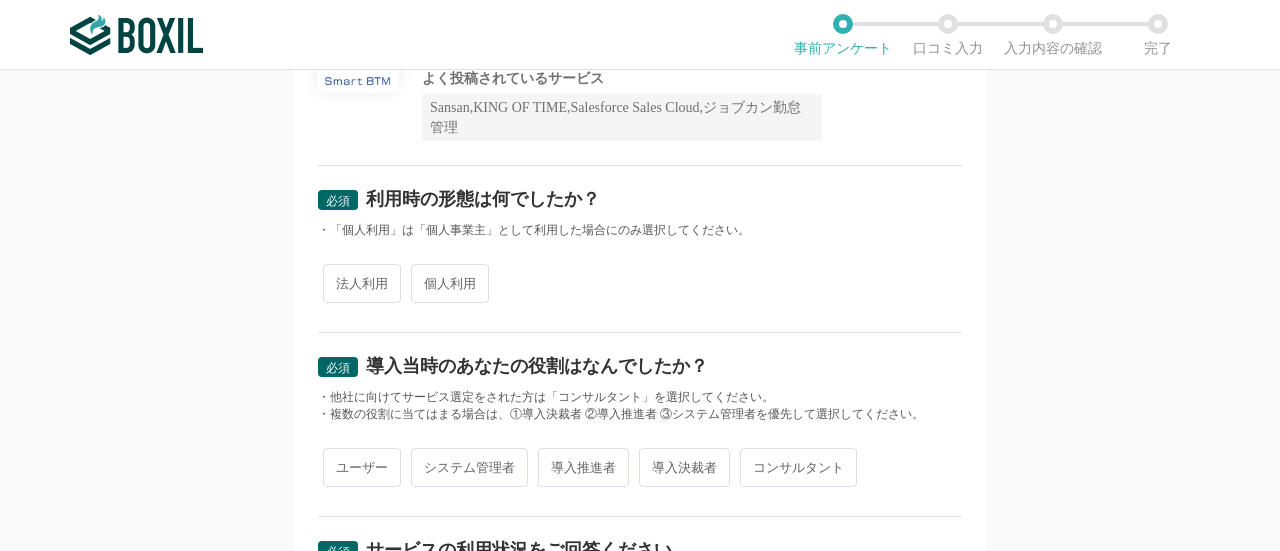 click on "法人利用" at bounding box center [362, 283] 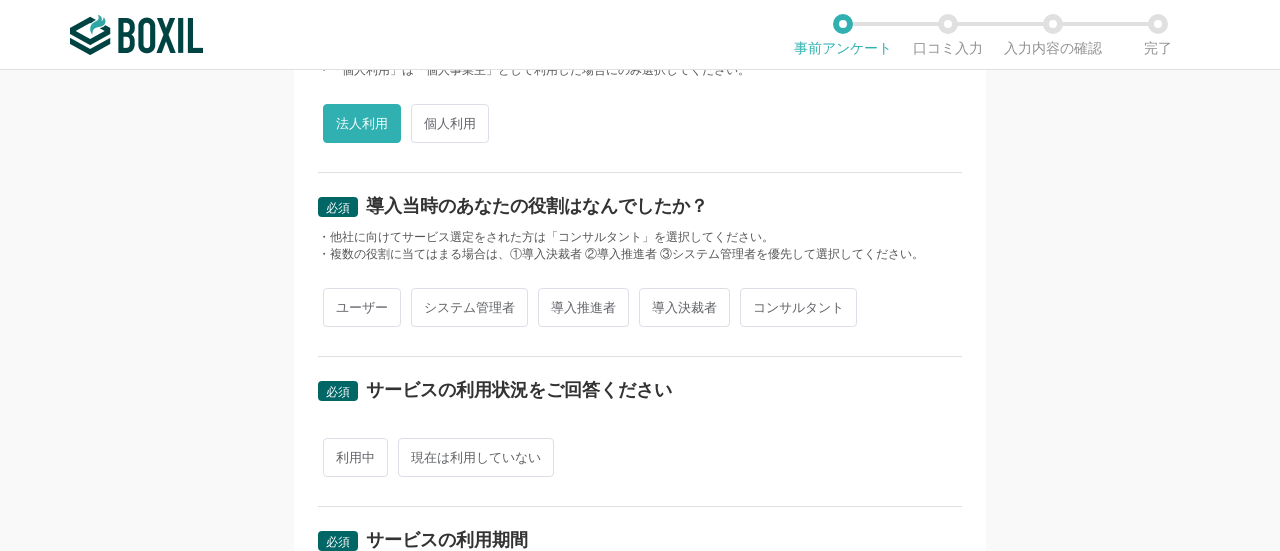 scroll, scrollTop: 398, scrollLeft: 0, axis: vertical 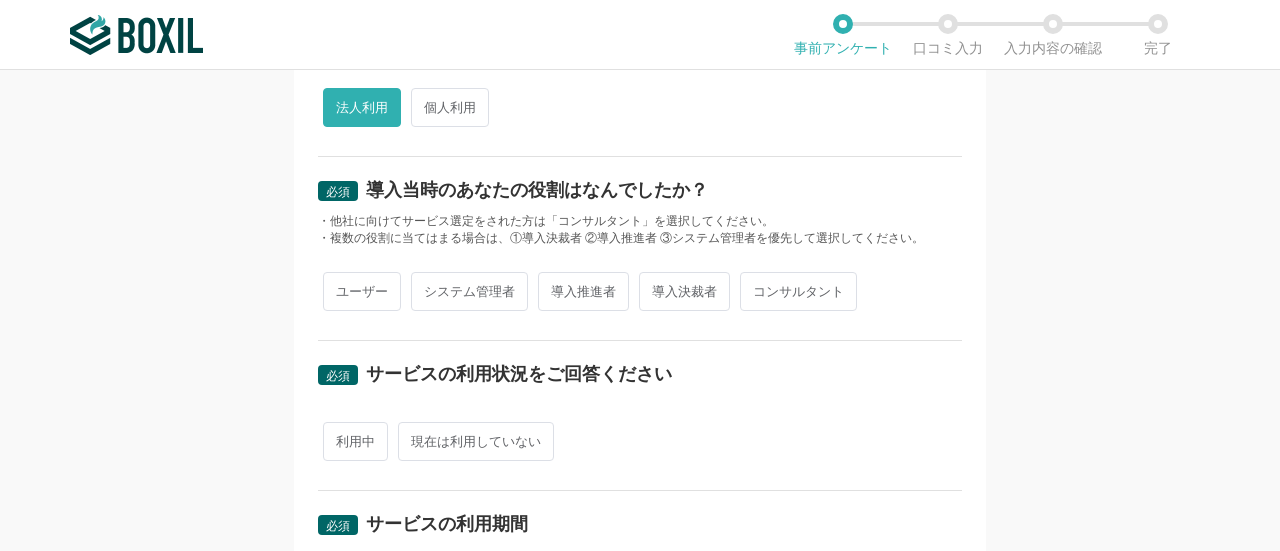 click on "ユーザー" at bounding box center [362, 291] 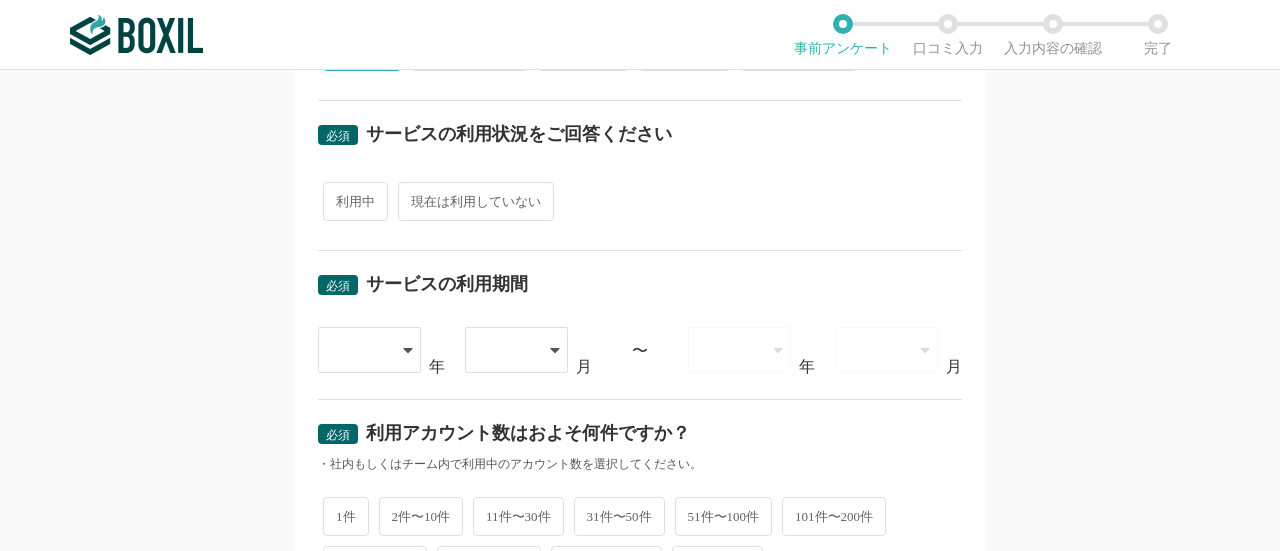 scroll, scrollTop: 644, scrollLeft: 0, axis: vertical 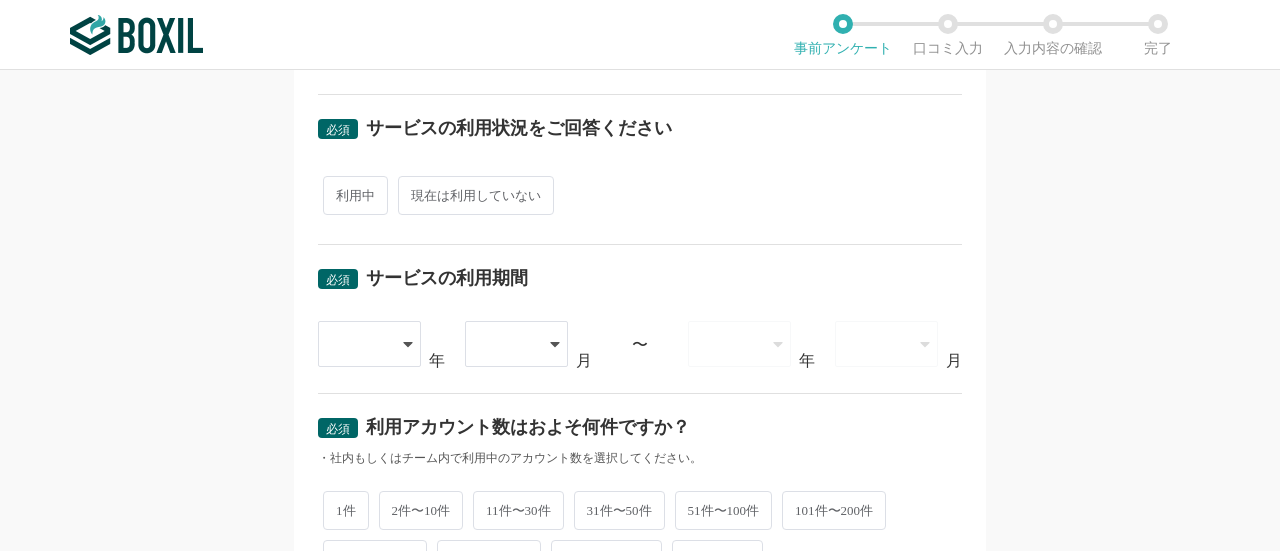 click on "利用中" at bounding box center [355, 195] 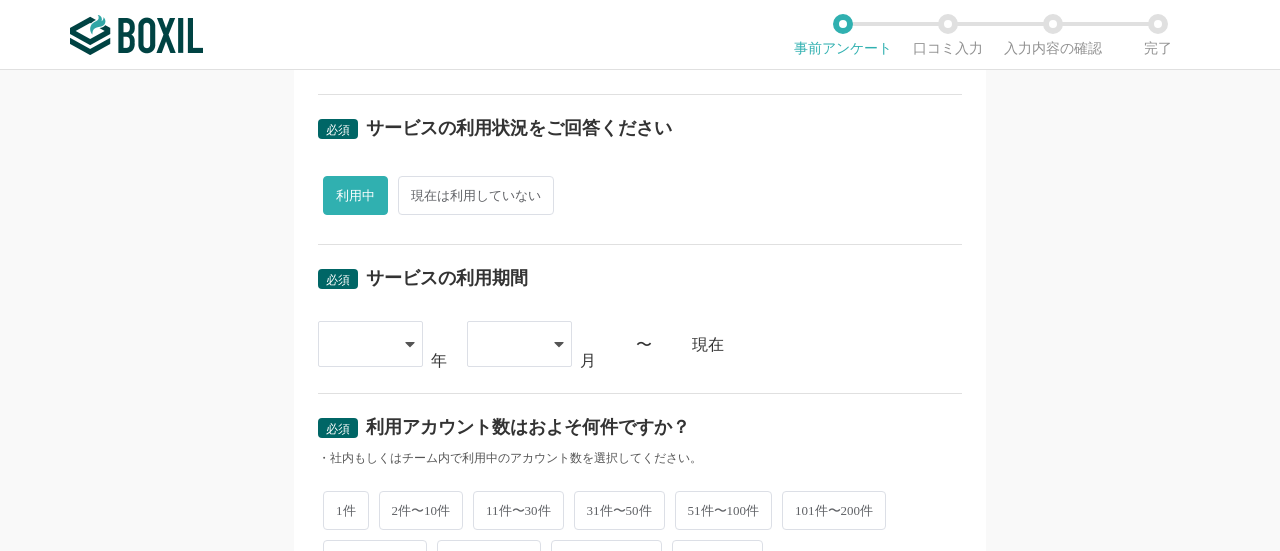 click at bounding box center (370, 344) 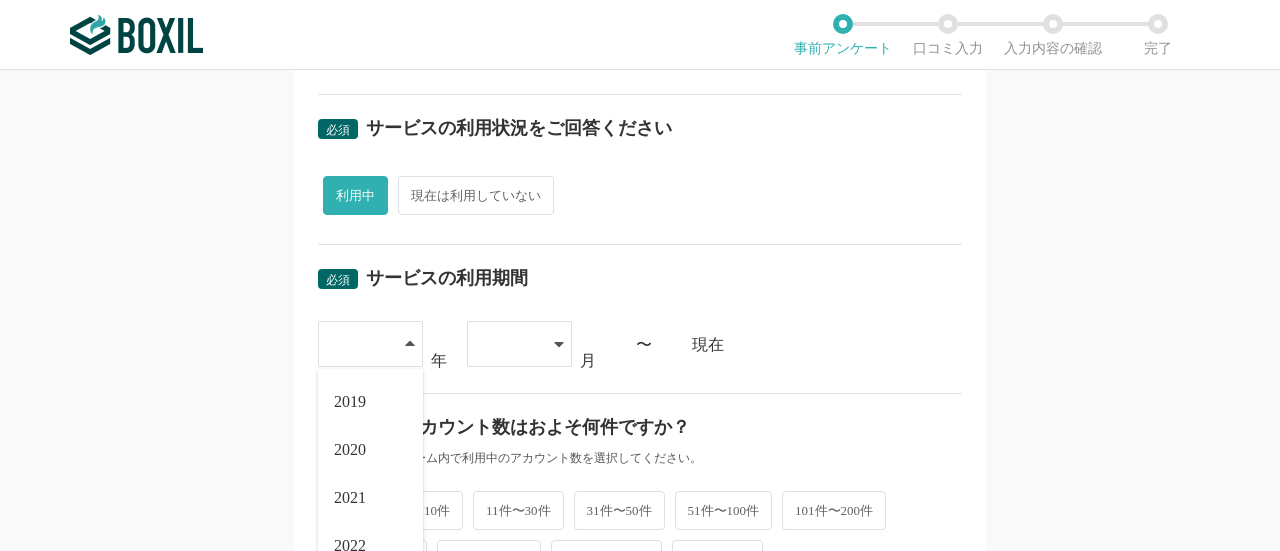 scroll, scrollTop: 228, scrollLeft: 0, axis: vertical 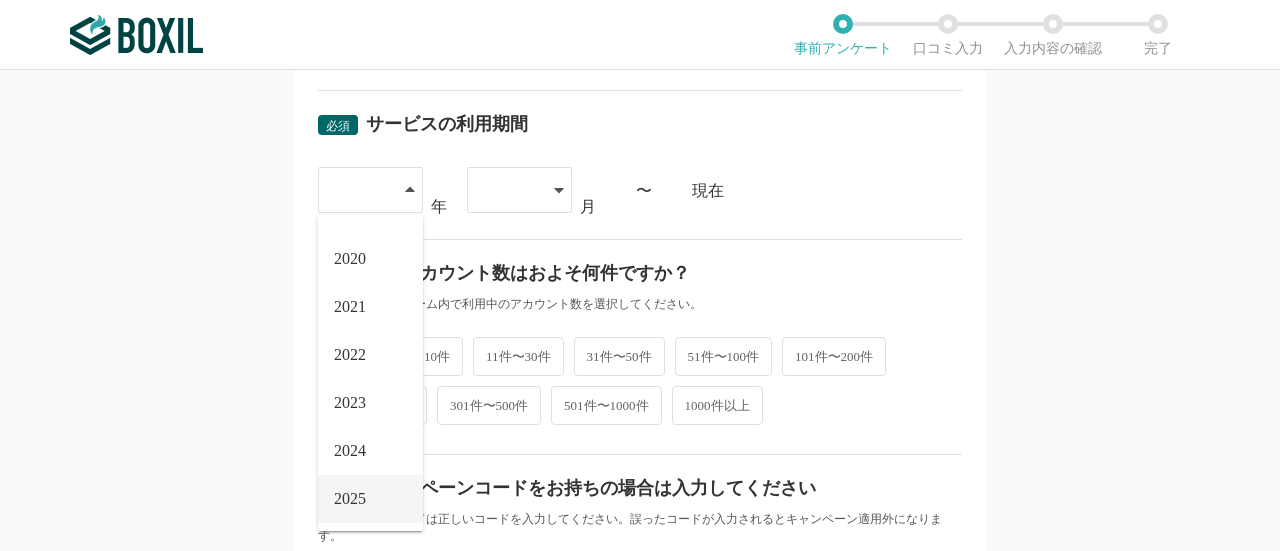 click on "2025" at bounding box center (350, 499) 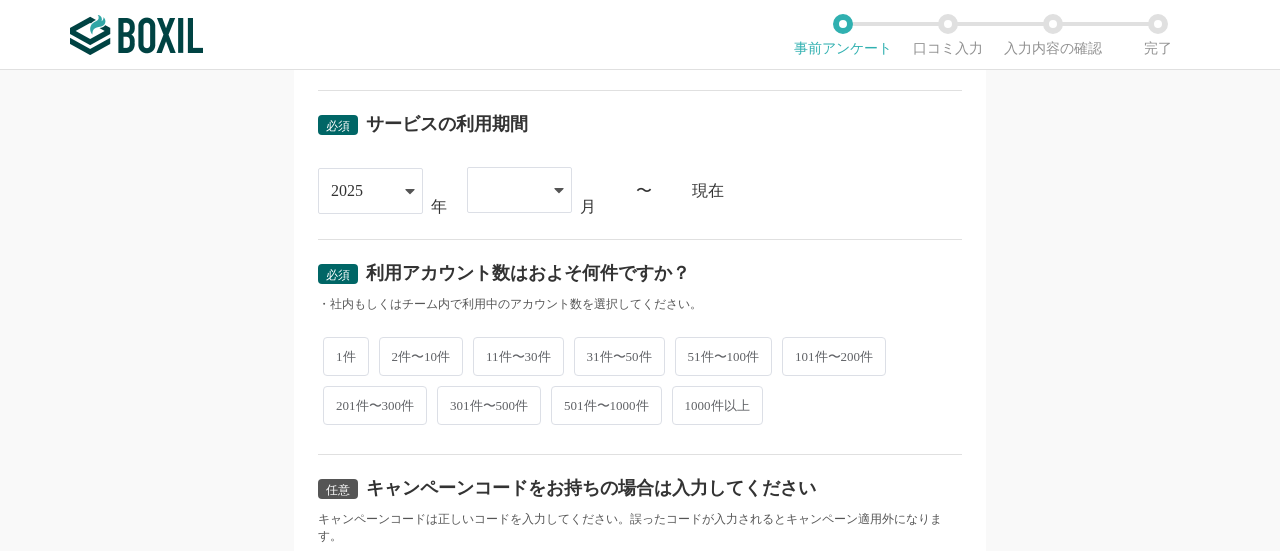click at bounding box center (519, 190) 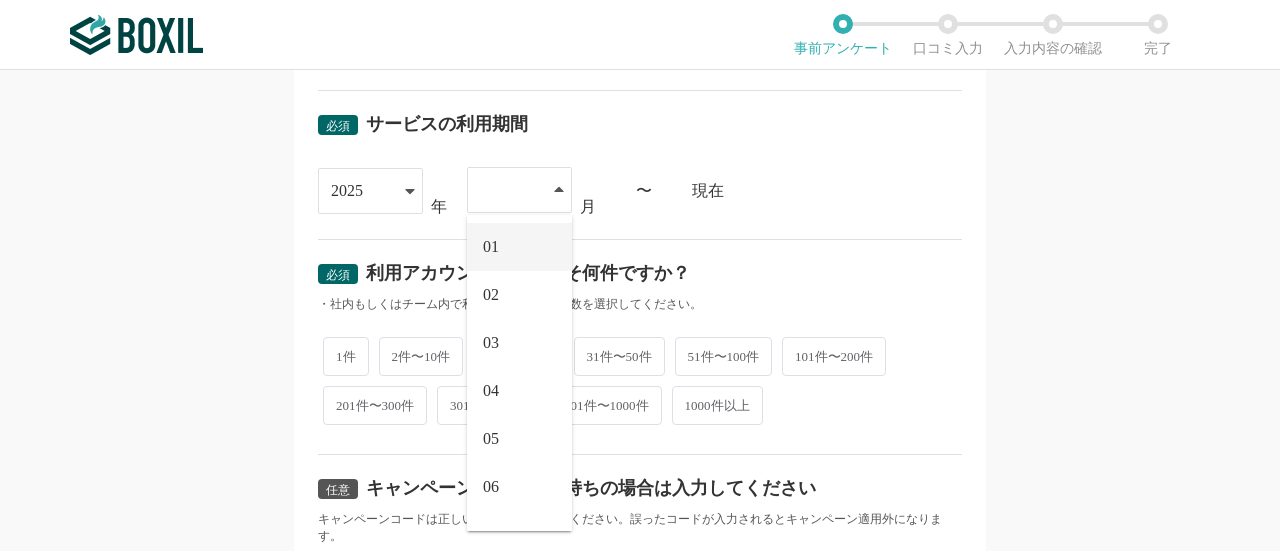 click on "01" at bounding box center (519, 247) 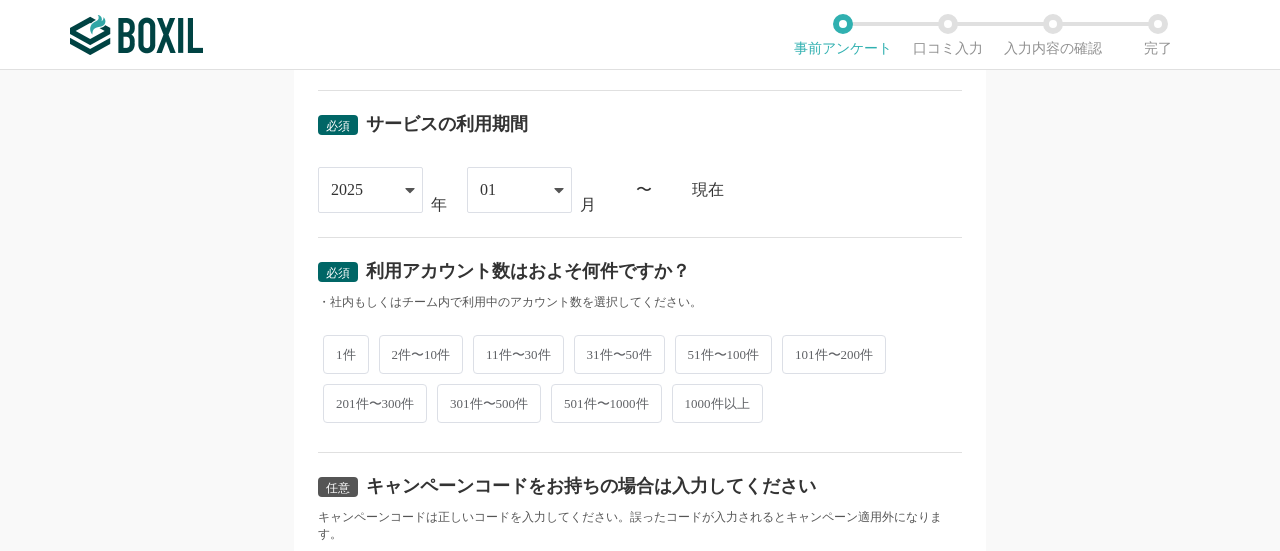 click on "101件〜200件" at bounding box center (834, 354) 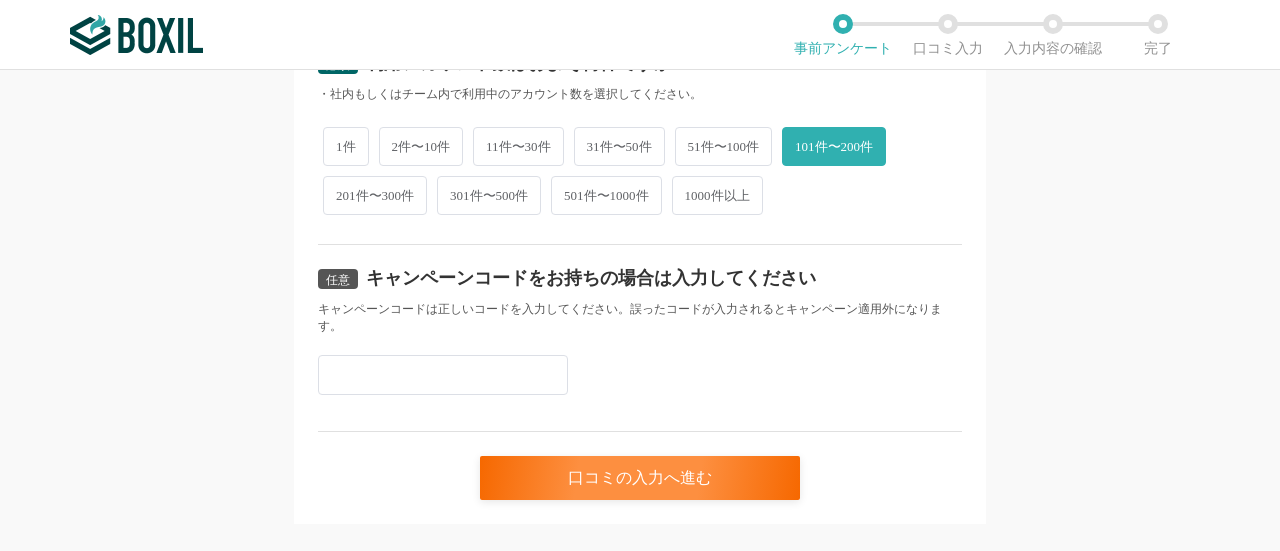 scroll, scrollTop: 1036, scrollLeft: 0, axis: vertical 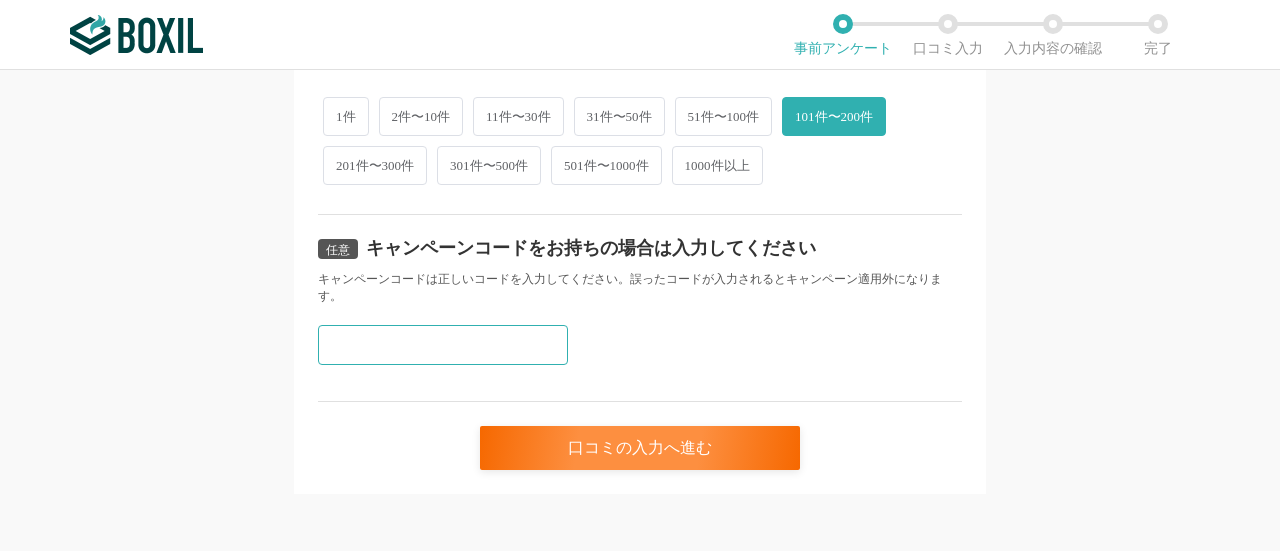 paste on "N9ZLWFSG" 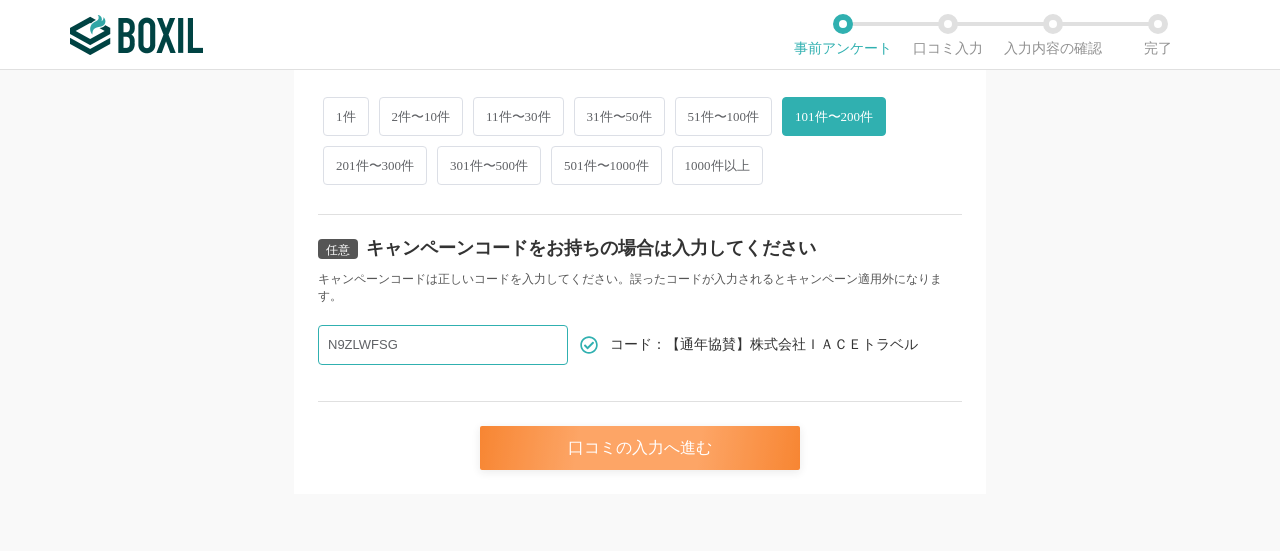 type on "N9ZLWFSG" 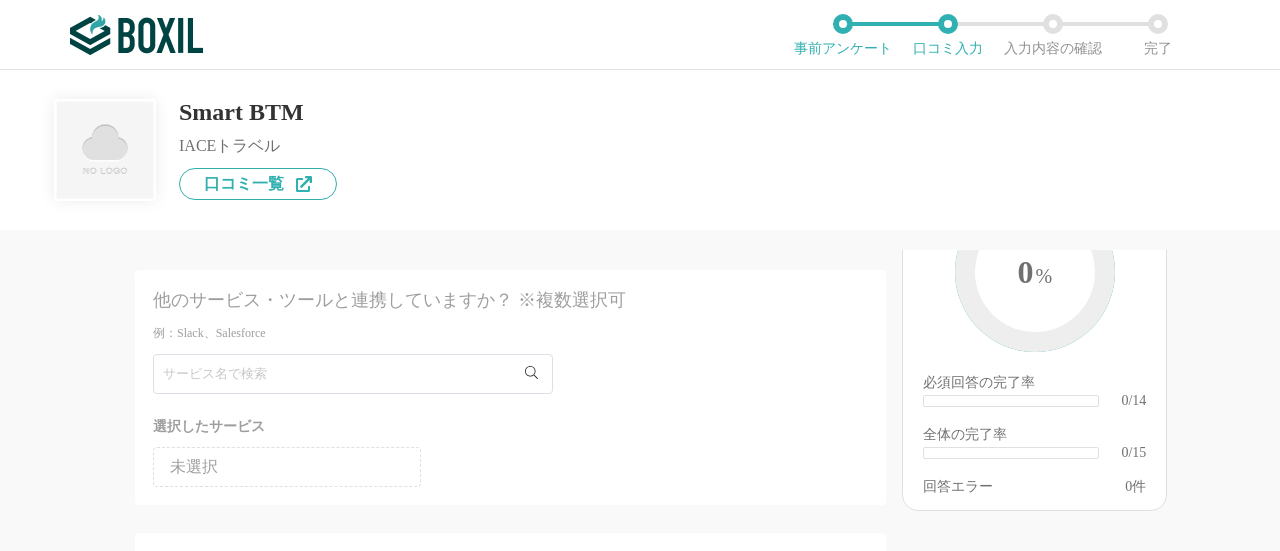 scroll, scrollTop: 142, scrollLeft: 0, axis: vertical 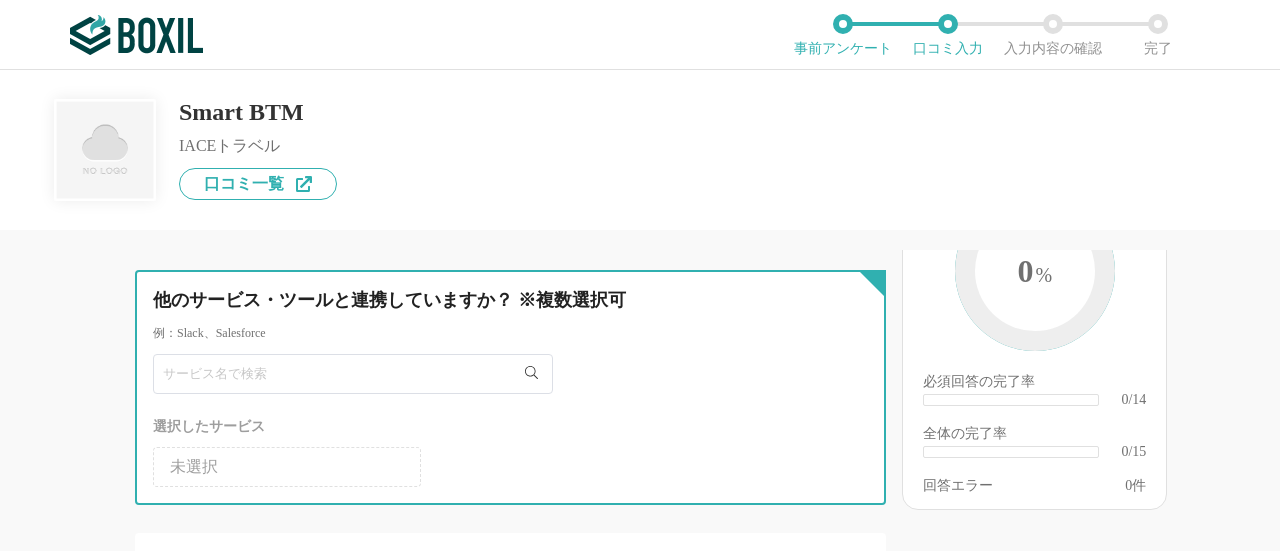 click at bounding box center [353, 374] 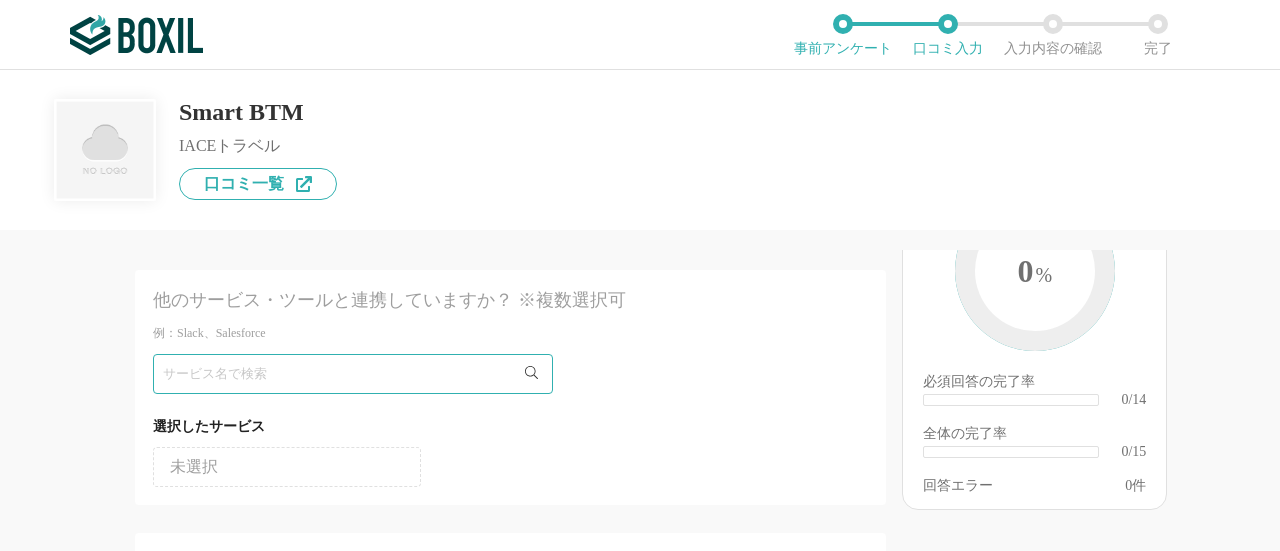 click on "未選択" at bounding box center (287, 467) 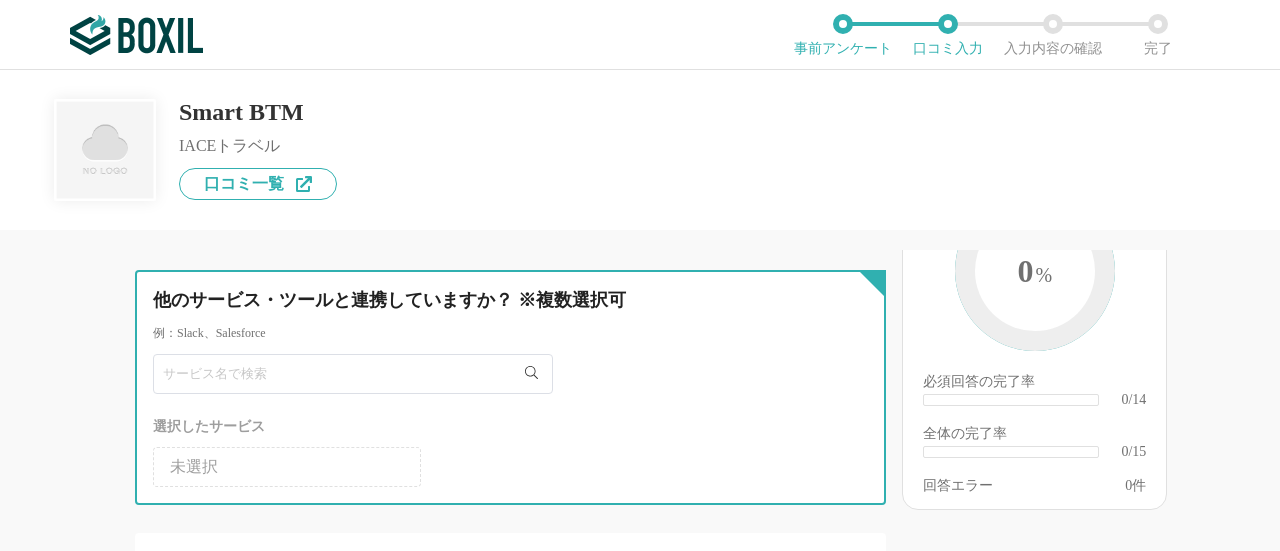 click at bounding box center [353, 374] 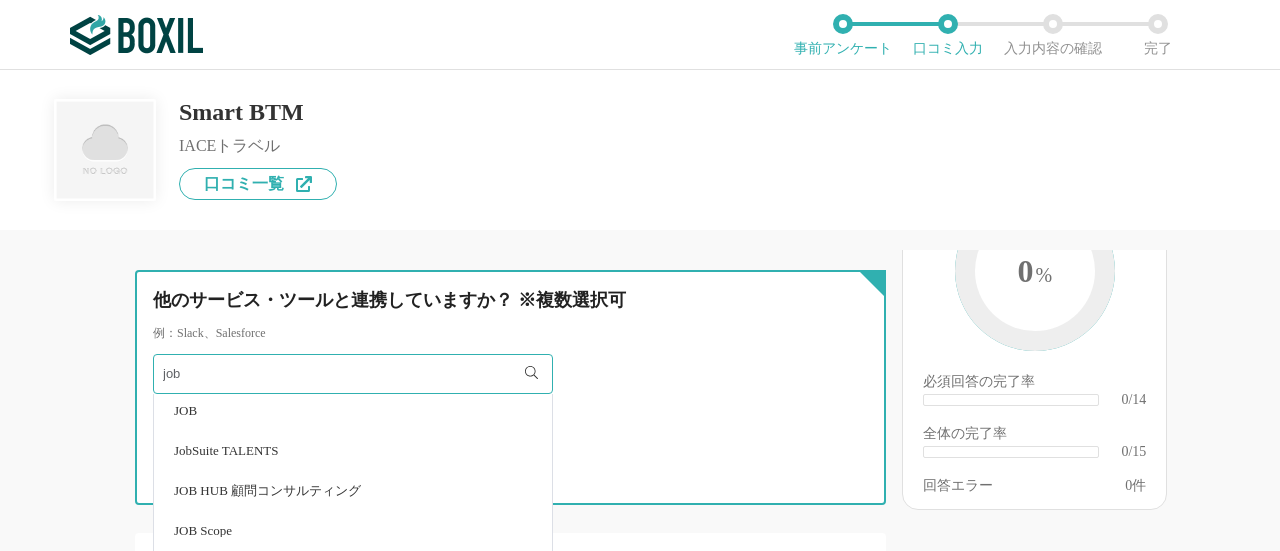 scroll, scrollTop: 258, scrollLeft: 0, axis: vertical 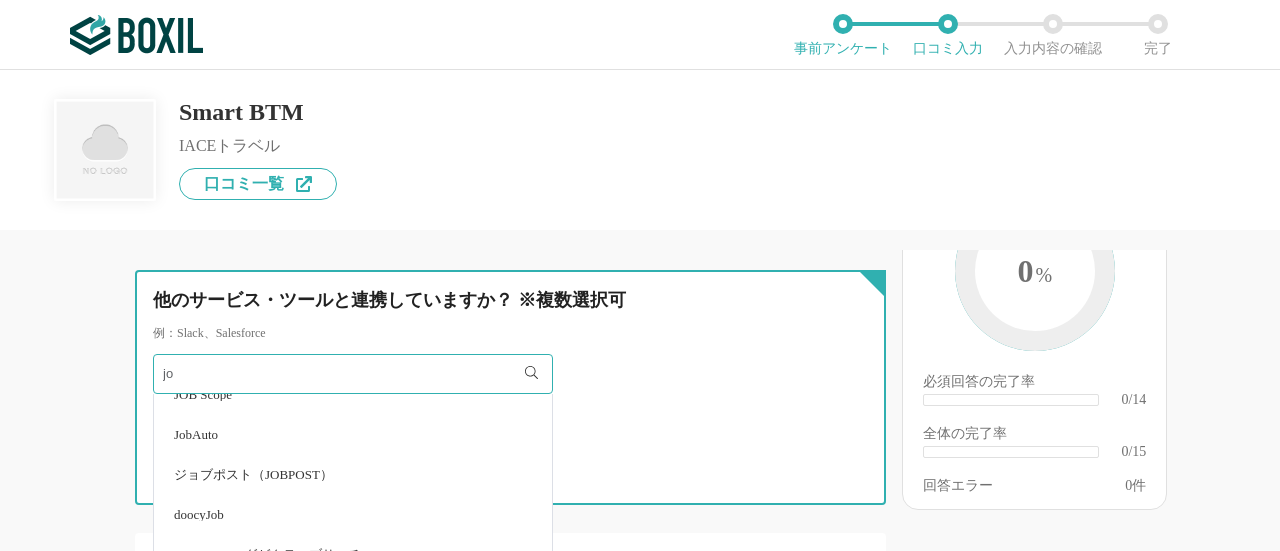 type on "j" 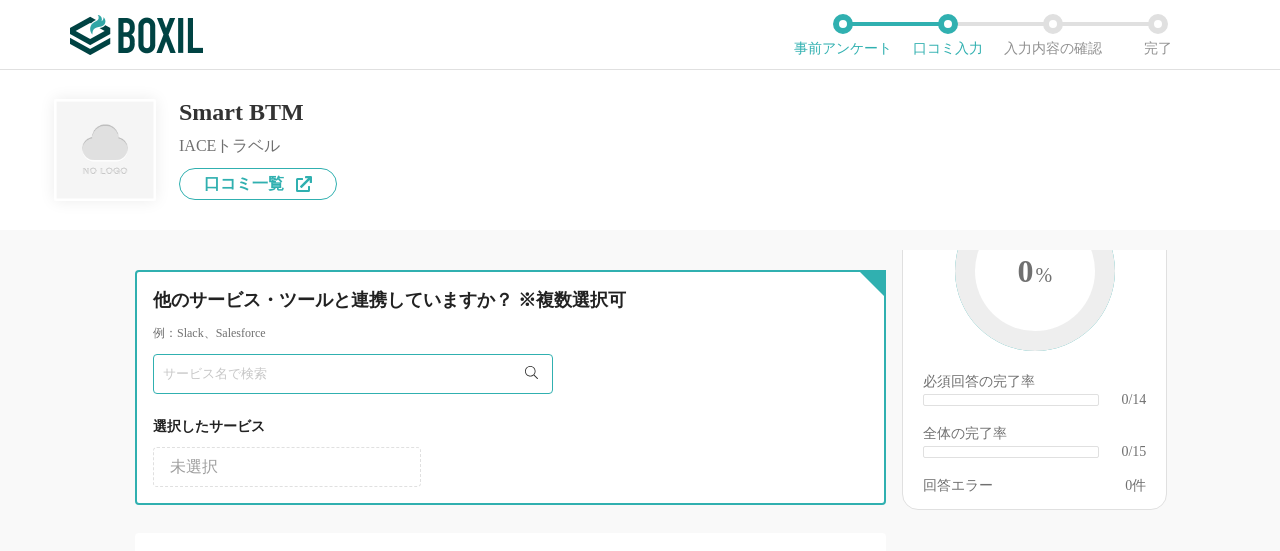scroll, scrollTop: 0, scrollLeft: 0, axis: both 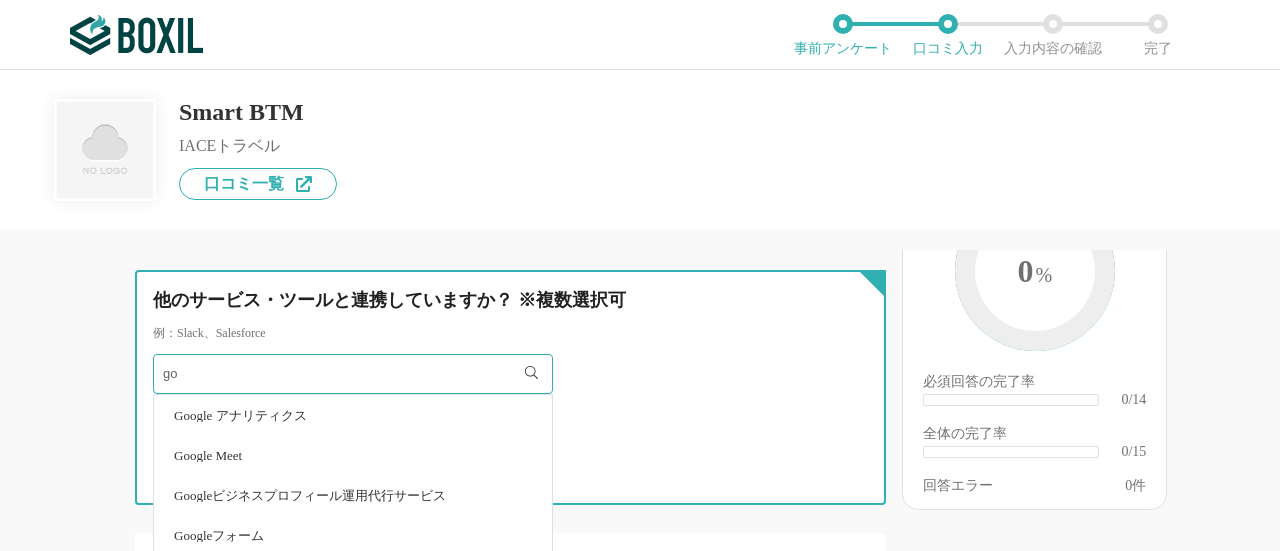 type on "g" 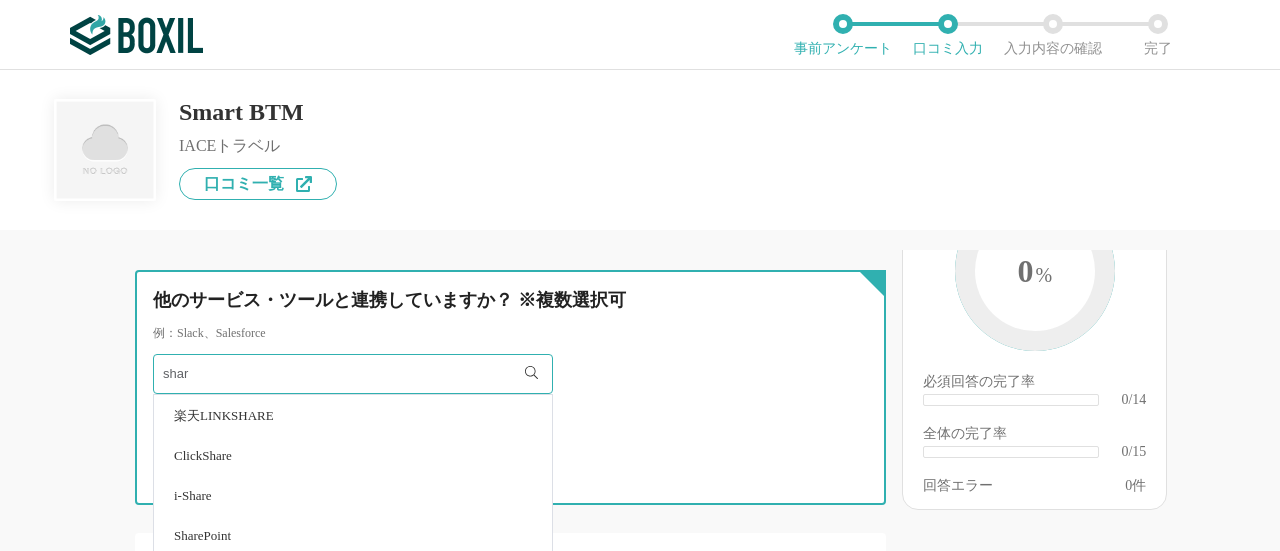 type on "shar" 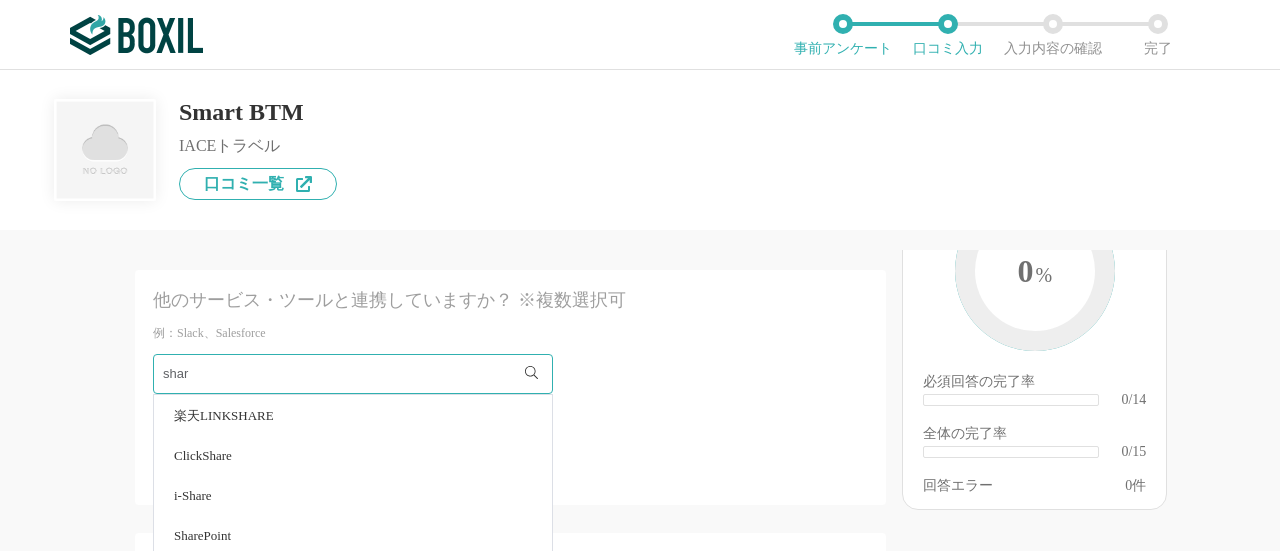 click on "SharePoint" at bounding box center [353, 535] 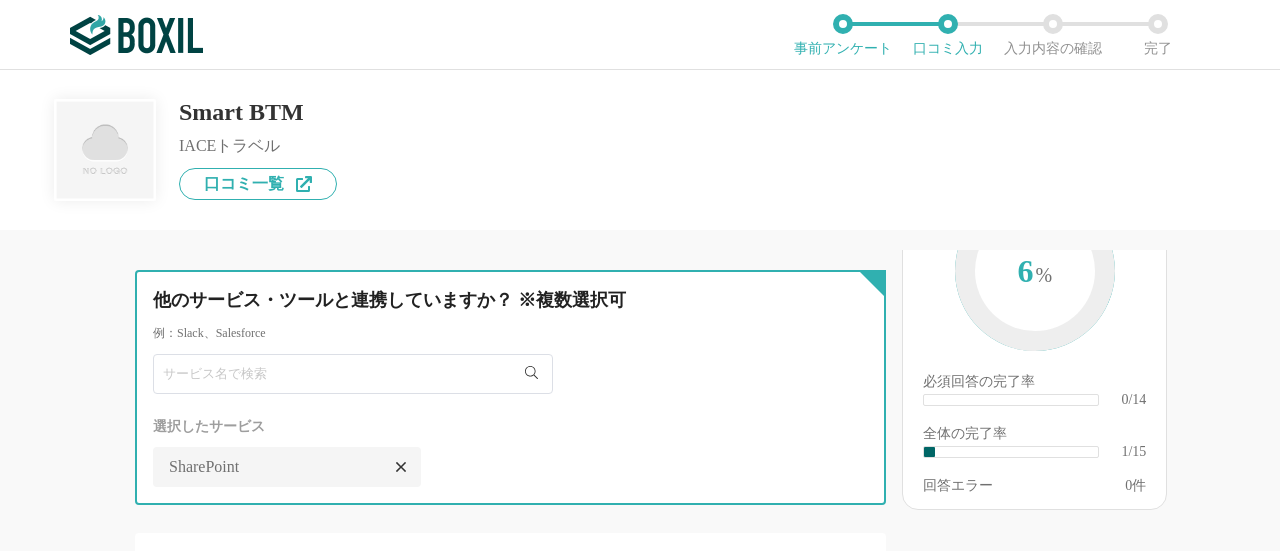 click at bounding box center [353, 374] 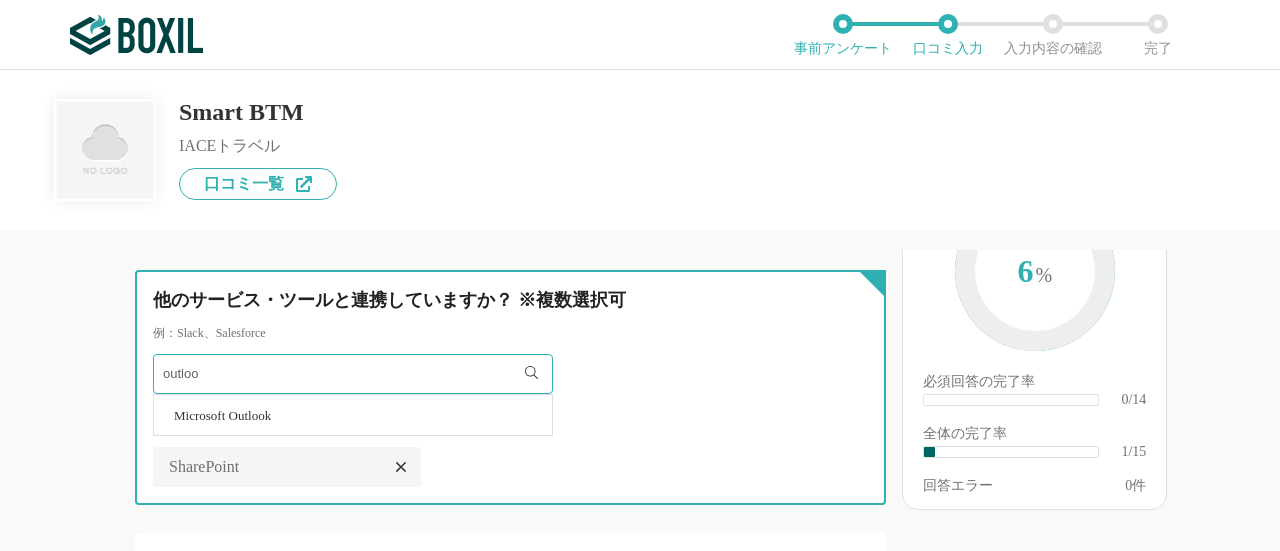 type on "outloo" 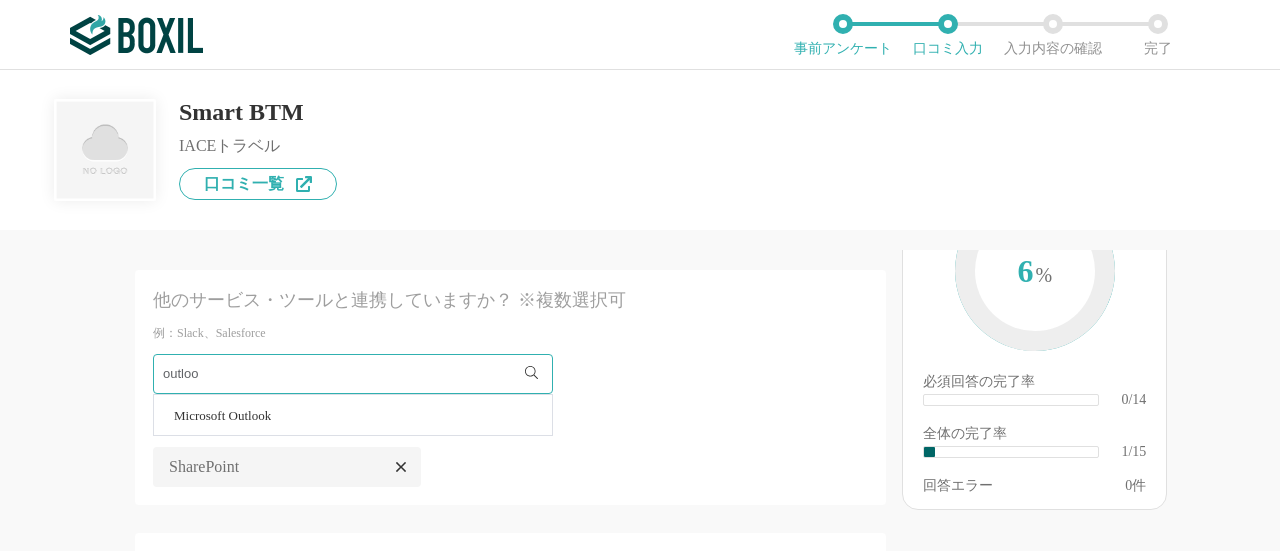 click on "Microsoft Outlook" at bounding box center [353, 415] 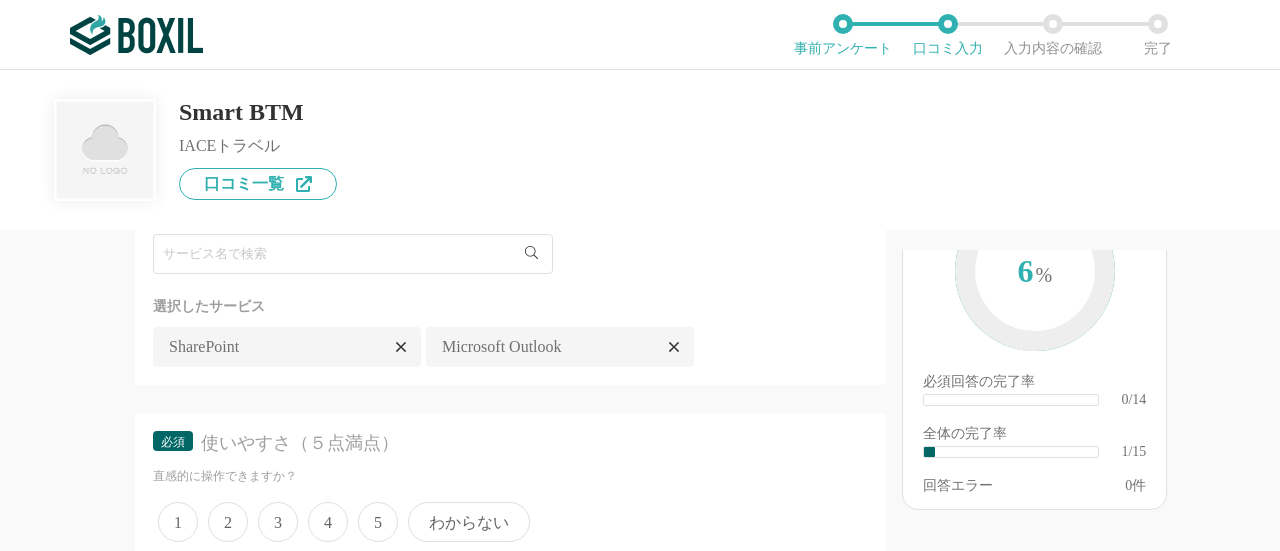 scroll, scrollTop: 293, scrollLeft: 0, axis: vertical 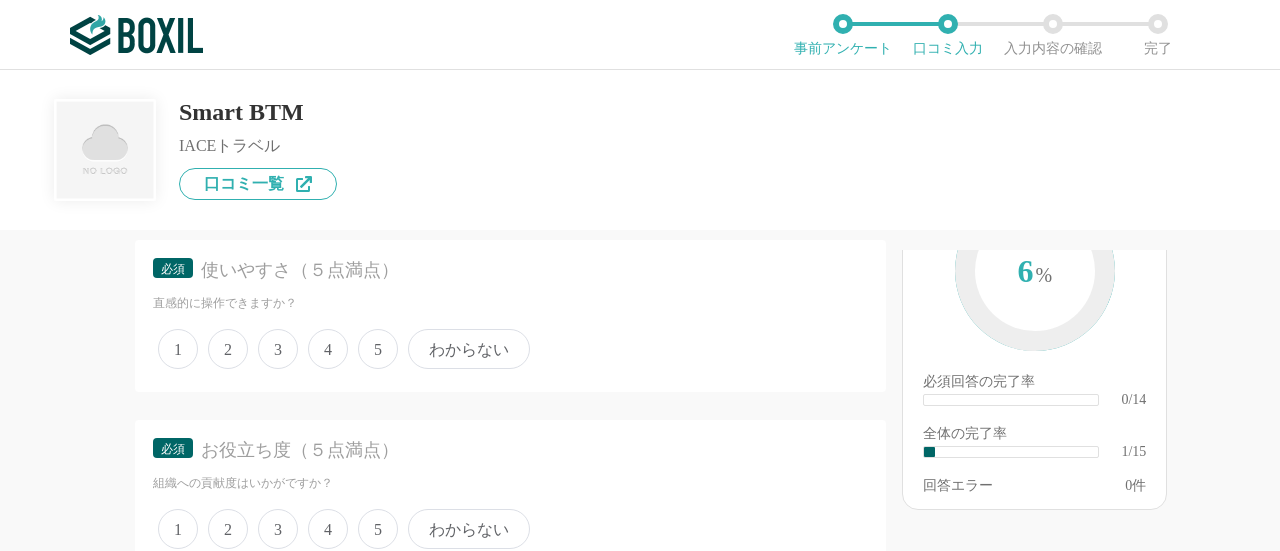 click on "4" at bounding box center (328, 349) 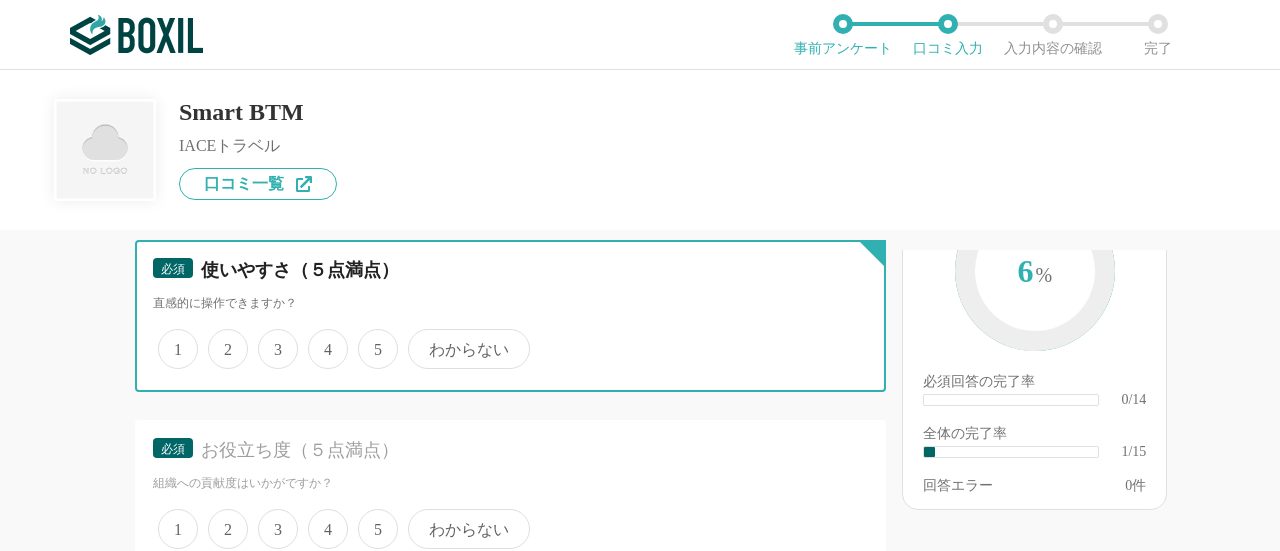 click on "4" at bounding box center (319, 338) 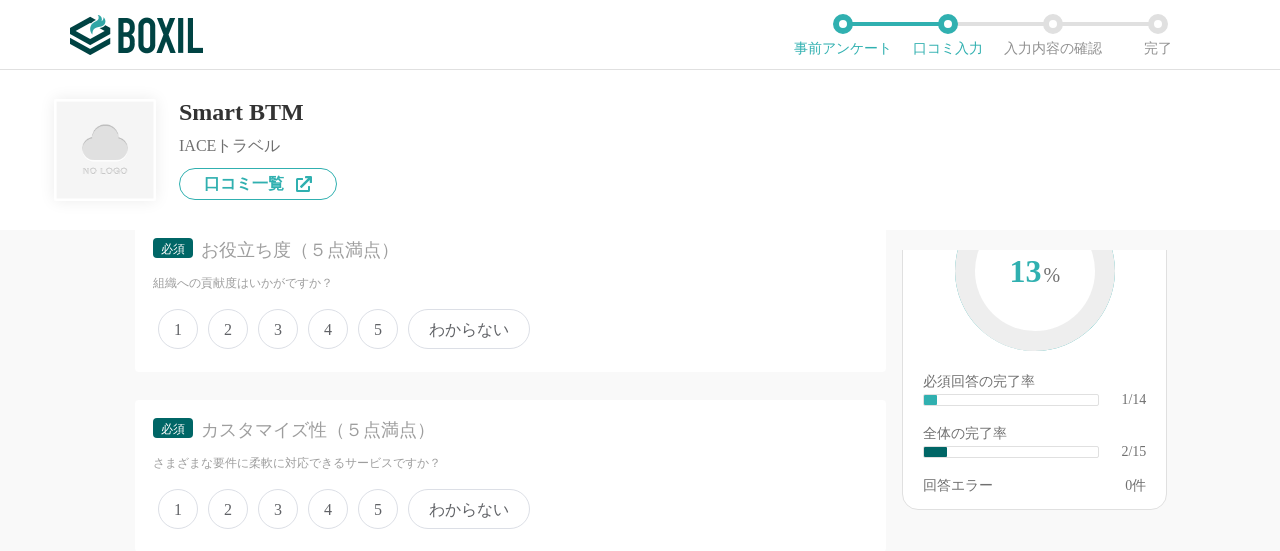 scroll, scrollTop: 533, scrollLeft: 0, axis: vertical 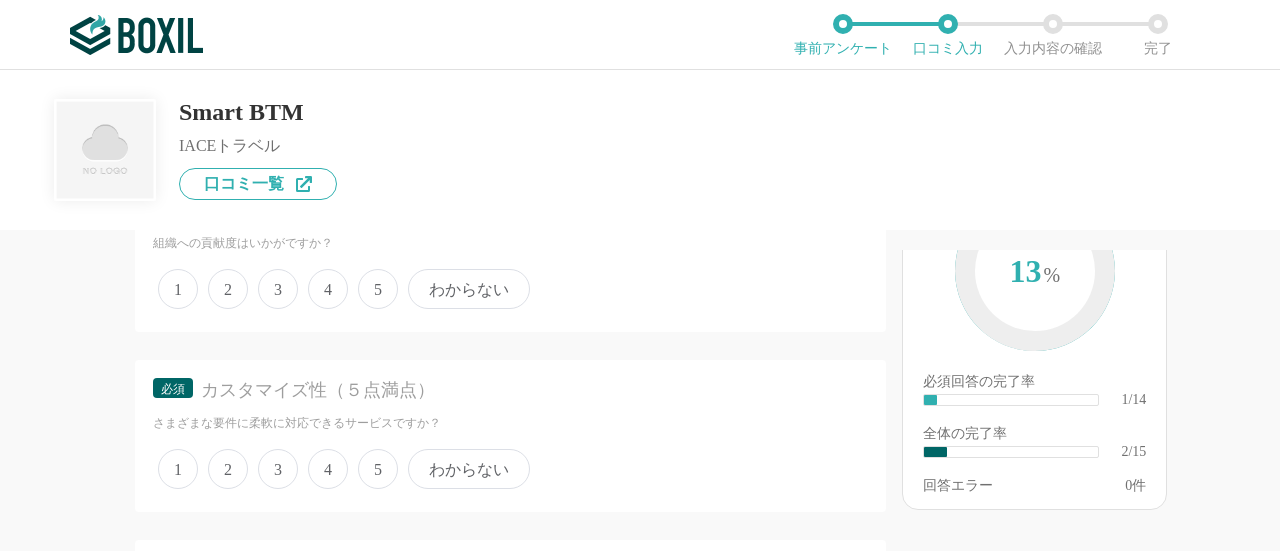 click on "4" at bounding box center [328, 289] 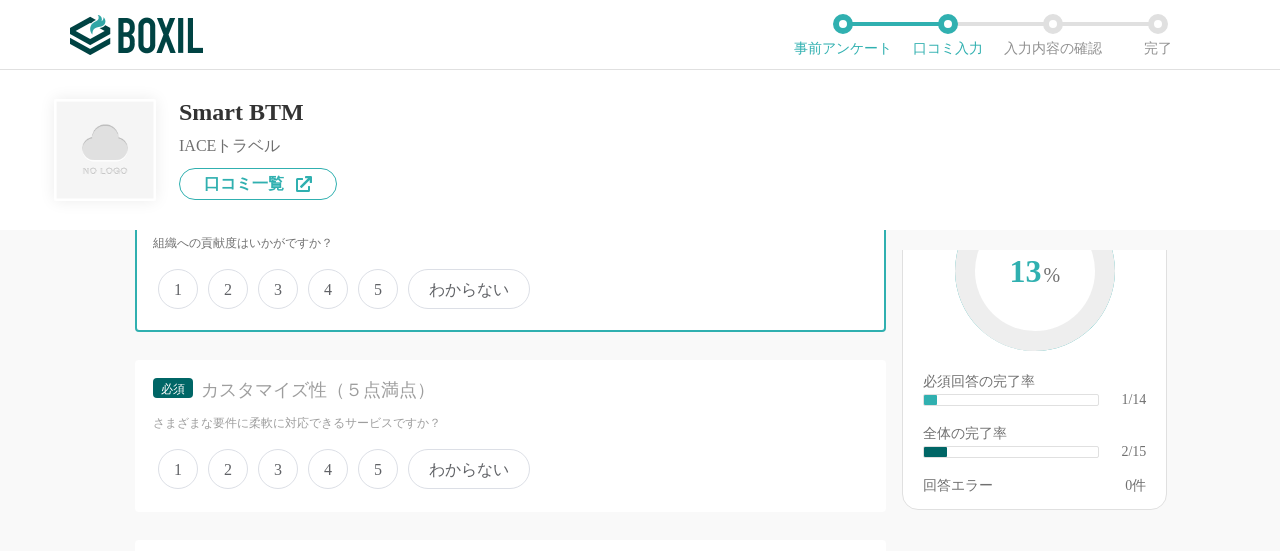 click on "4" at bounding box center (319, 278) 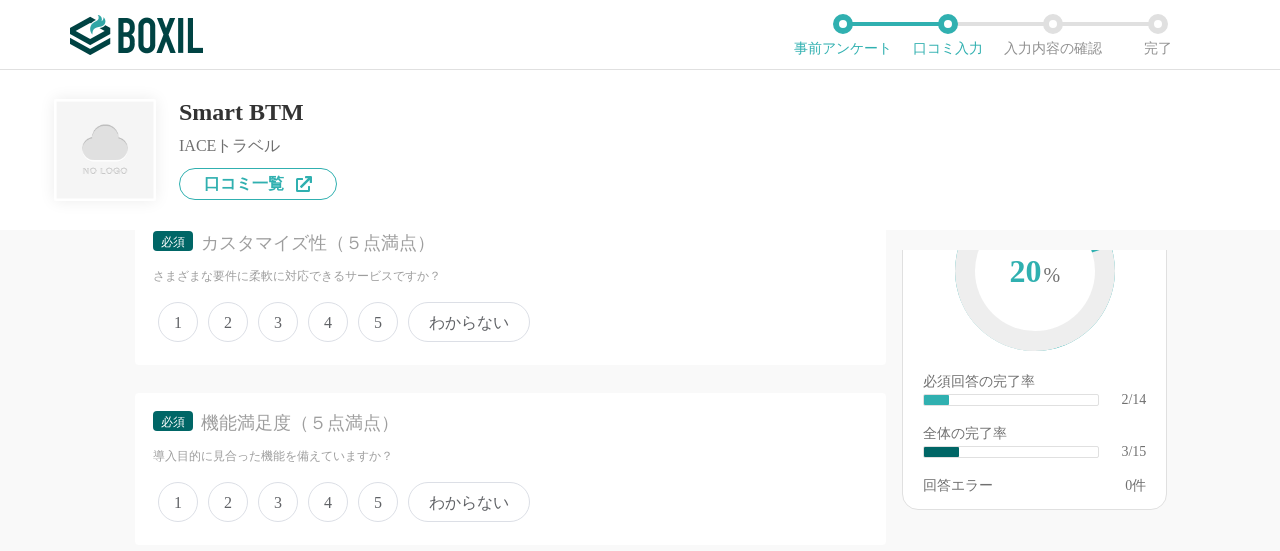 scroll, scrollTop: 693, scrollLeft: 0, axis: vertical 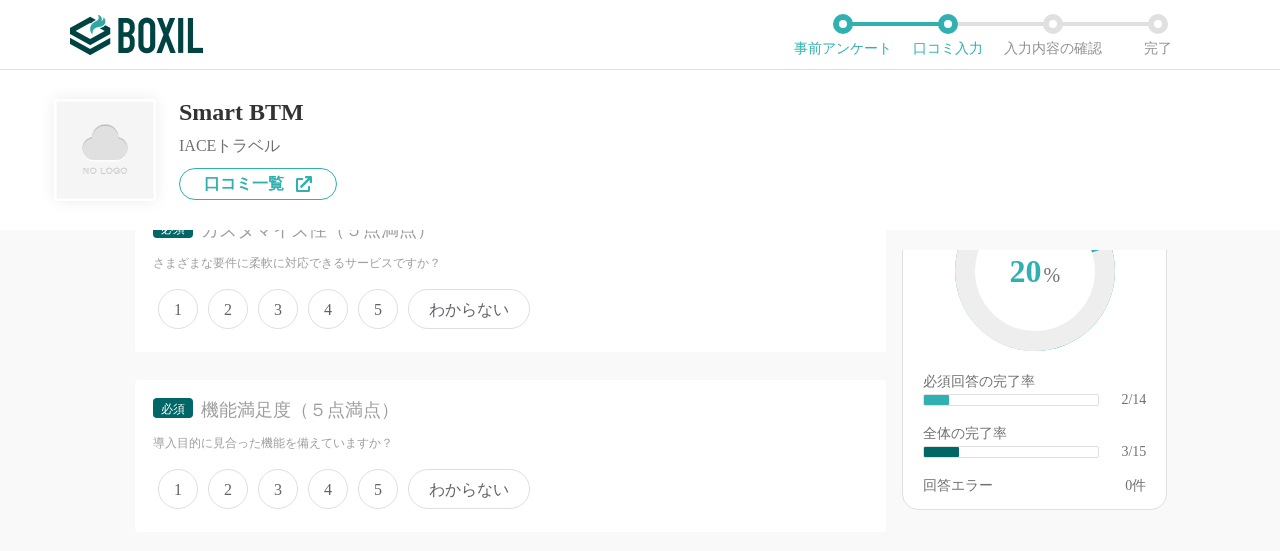 click on "4" at bounding box center [328, 309] 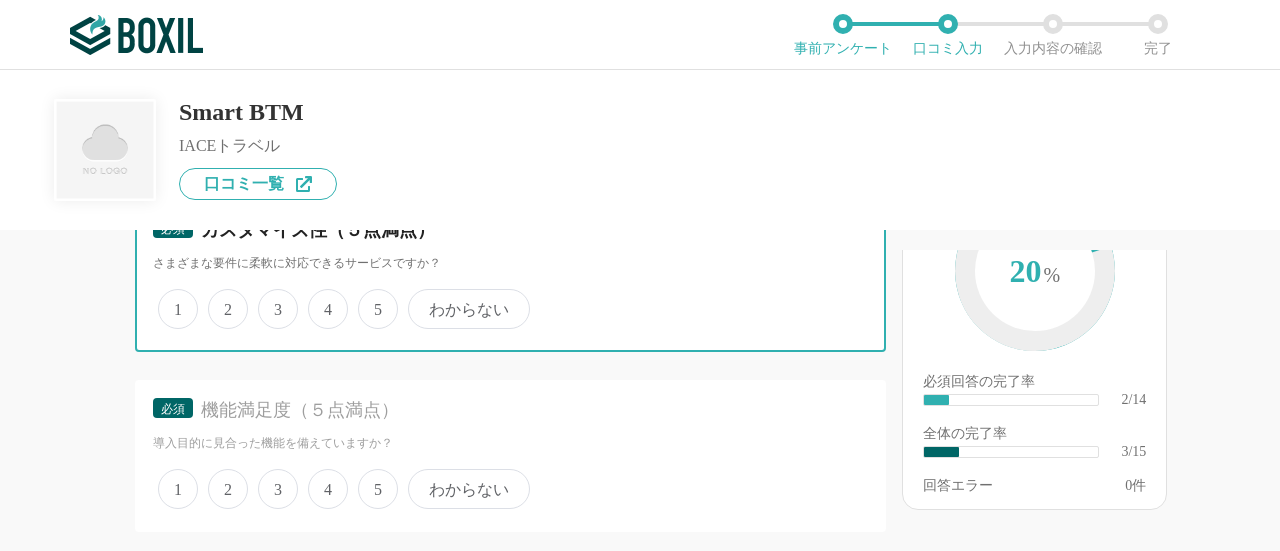click on "4" at bounding box center (319, 298) 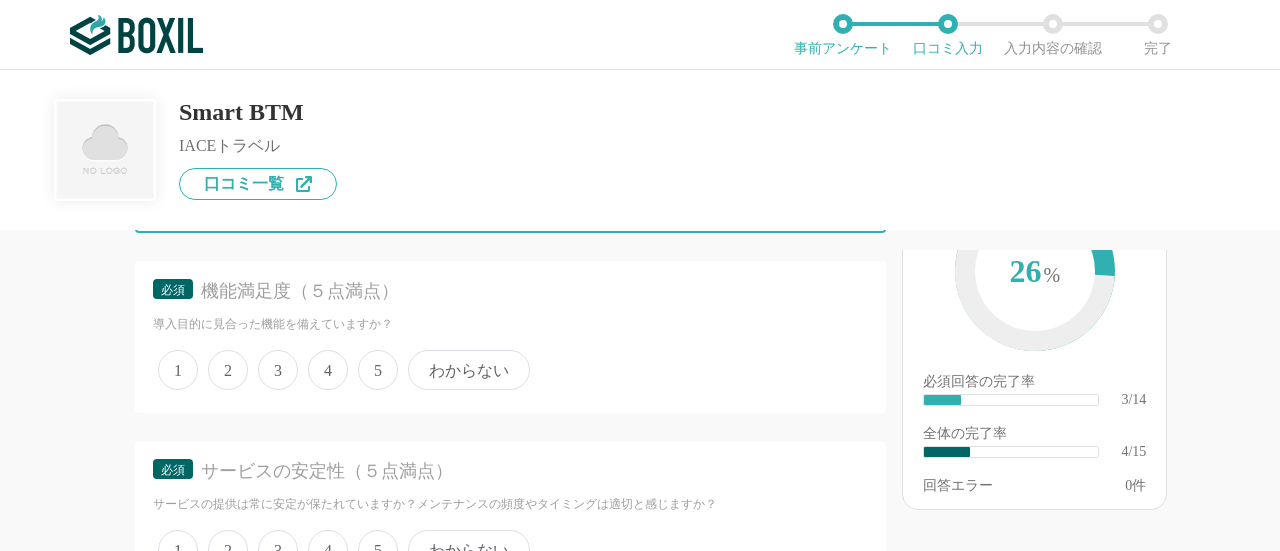 scroll, scrollTop: 813, scrollLeft: 0, axis: vertical 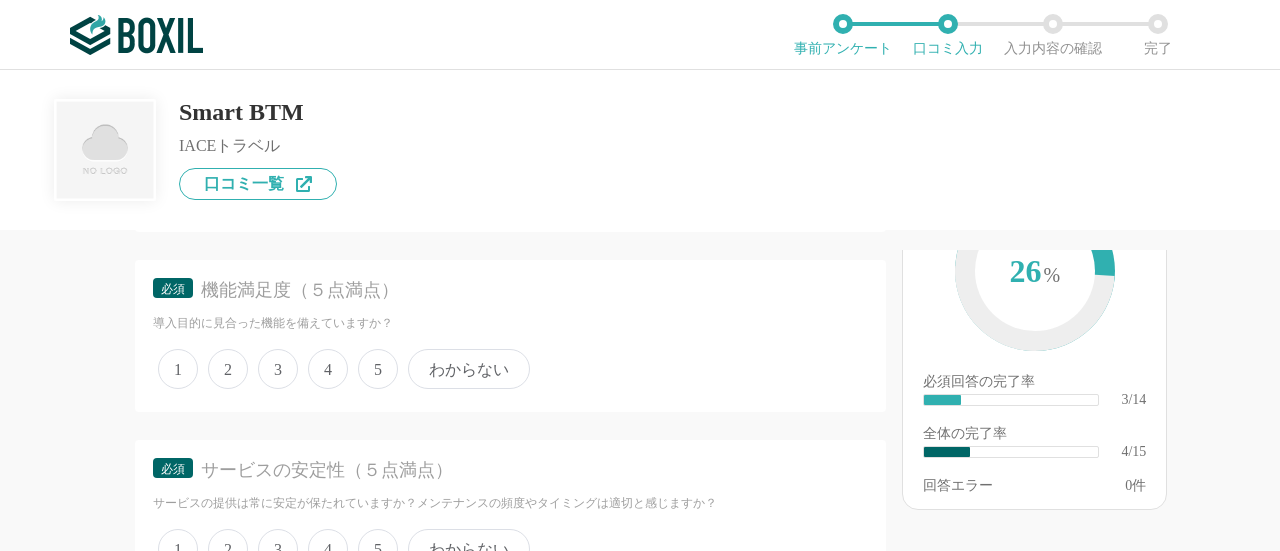 click on "4" at bounding box center (328, 369) 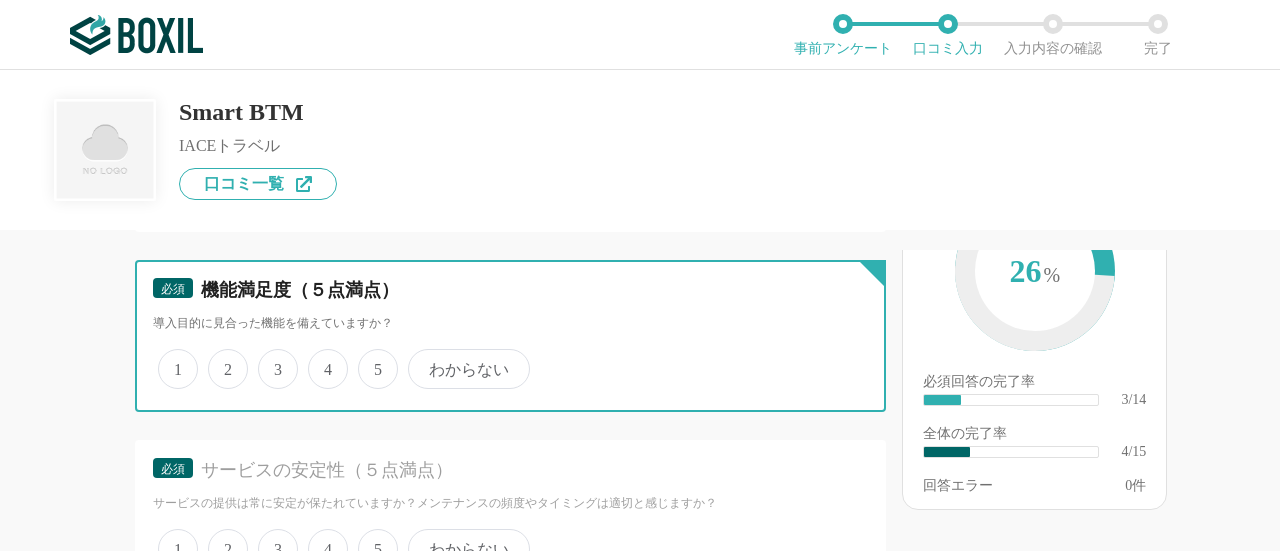 click on "4" at bounding box center [319, 358] 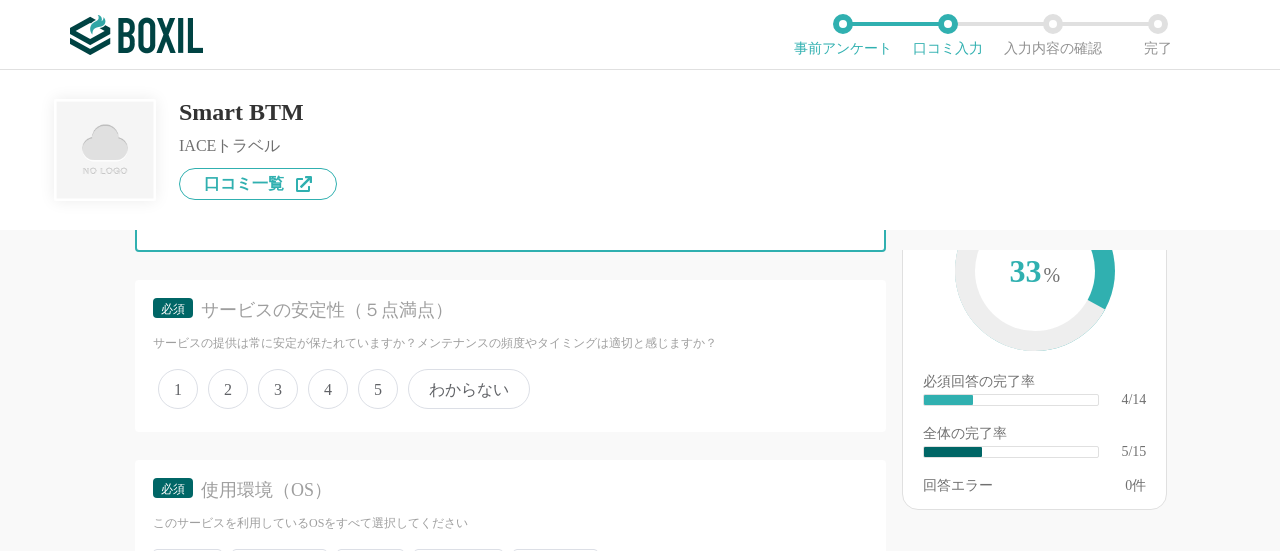 scroll, scrollTop: 1013, scrollLeft: 0, axis: vertical 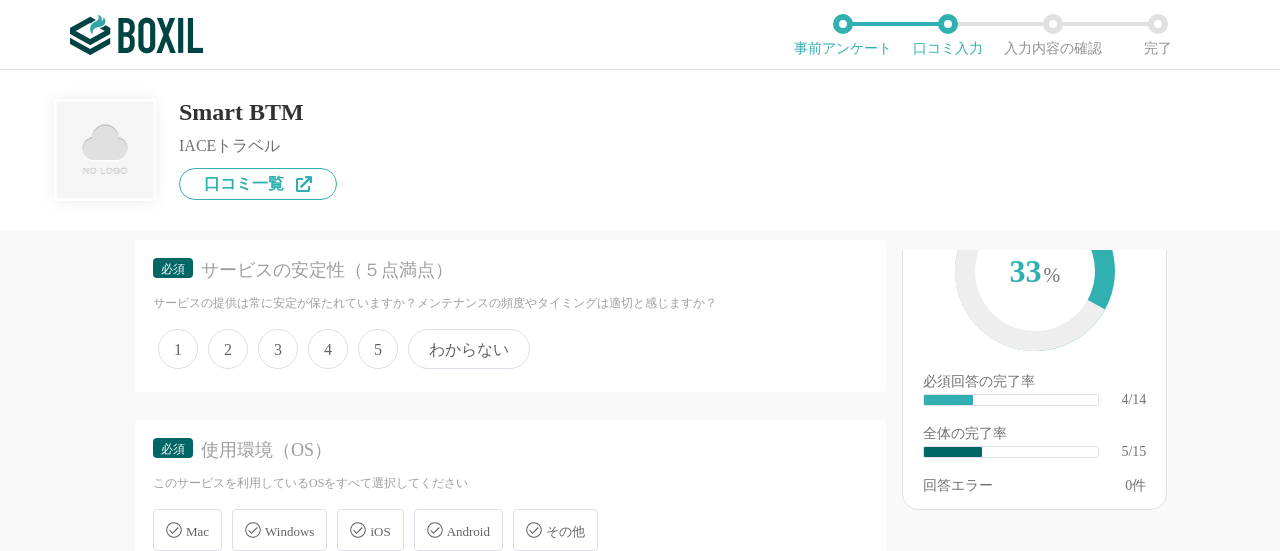 click on "5" at bounding box center [378, 349] 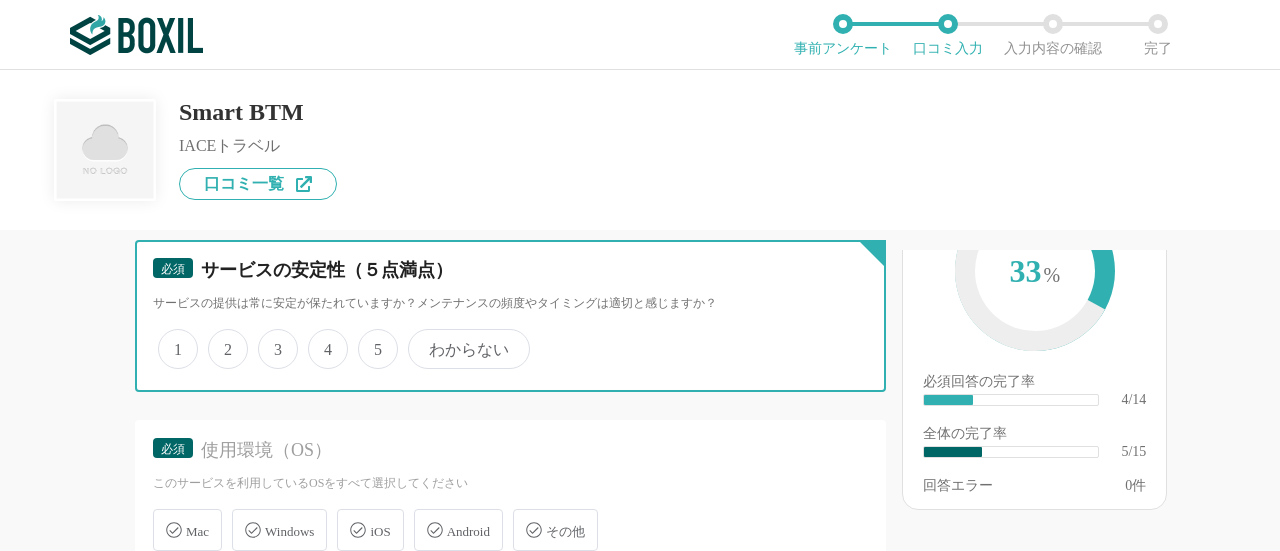 click on "5" at bounding box center (369, 338) 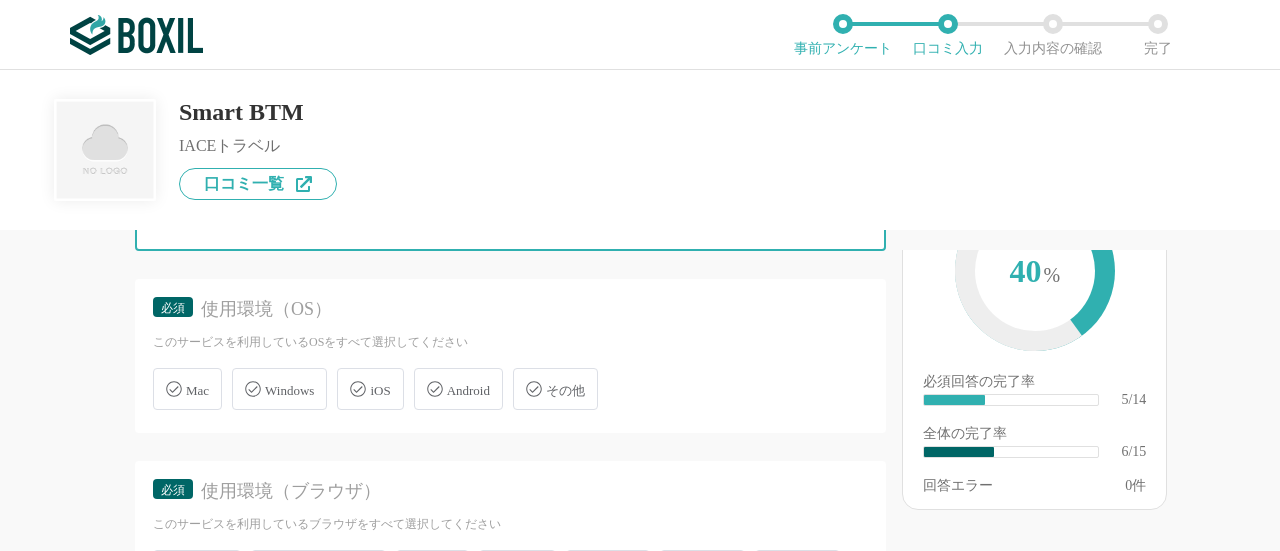 scroll, scrollTop: 1173, scrollLeft: 0, axis: vertical 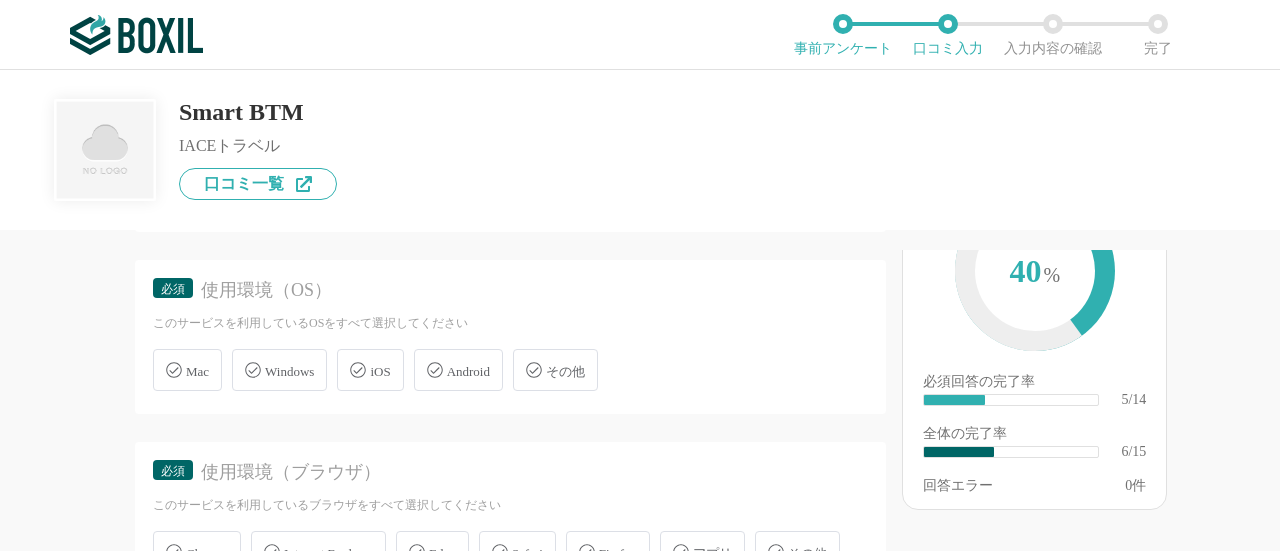 click on "Windows" at bounding box center (279, 370) 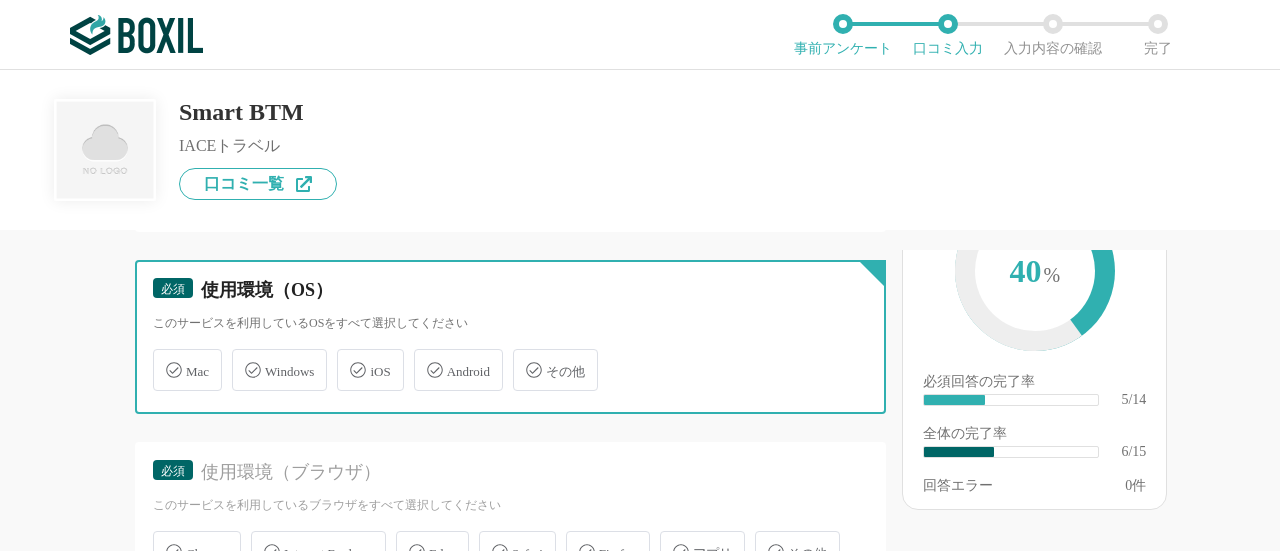 click on "Windows" at bounding box center (242, 358) 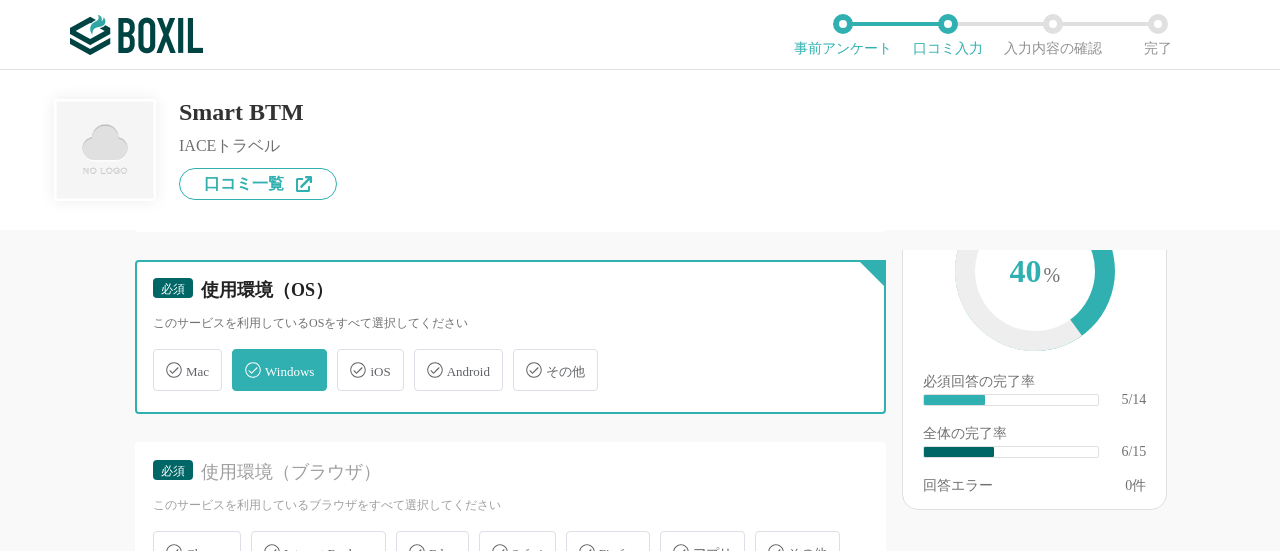 checkbox on "true" 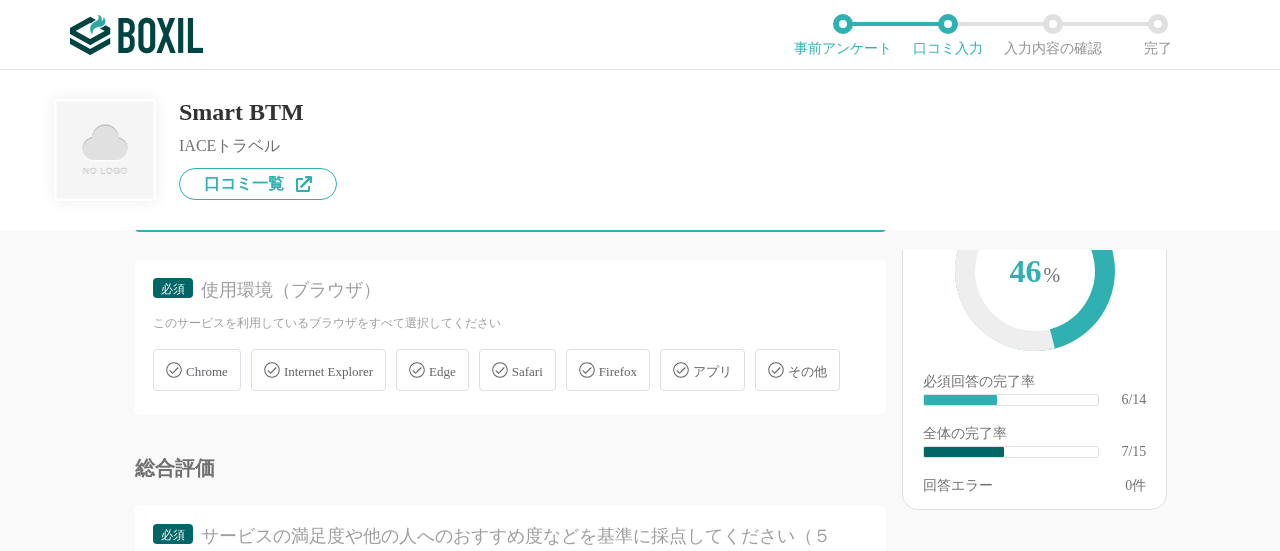 scroll, scrollTop: 1373, scrollLeft: 0, axis: vertical 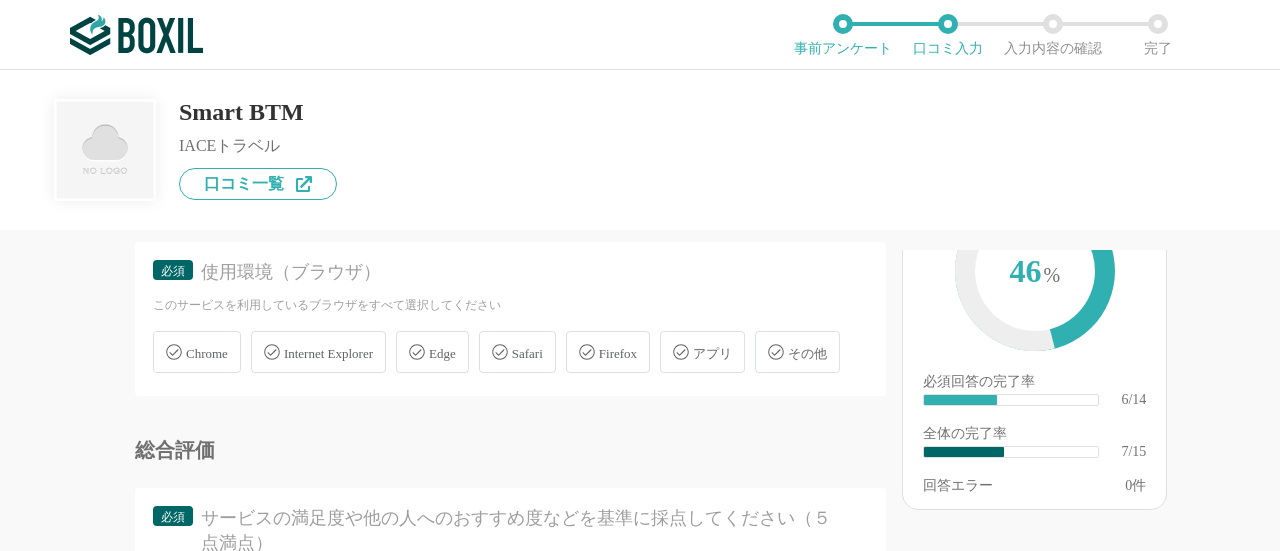 click on "Chrome" at bounding box center [207, 353] 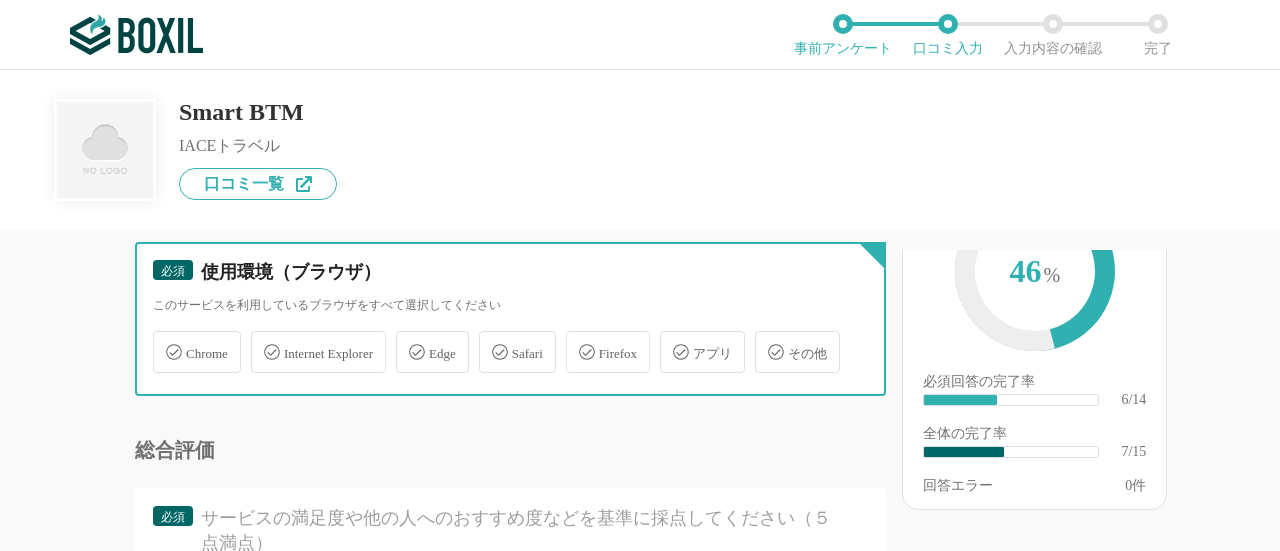 click on "Chrome" at bounding box center [163, 340] 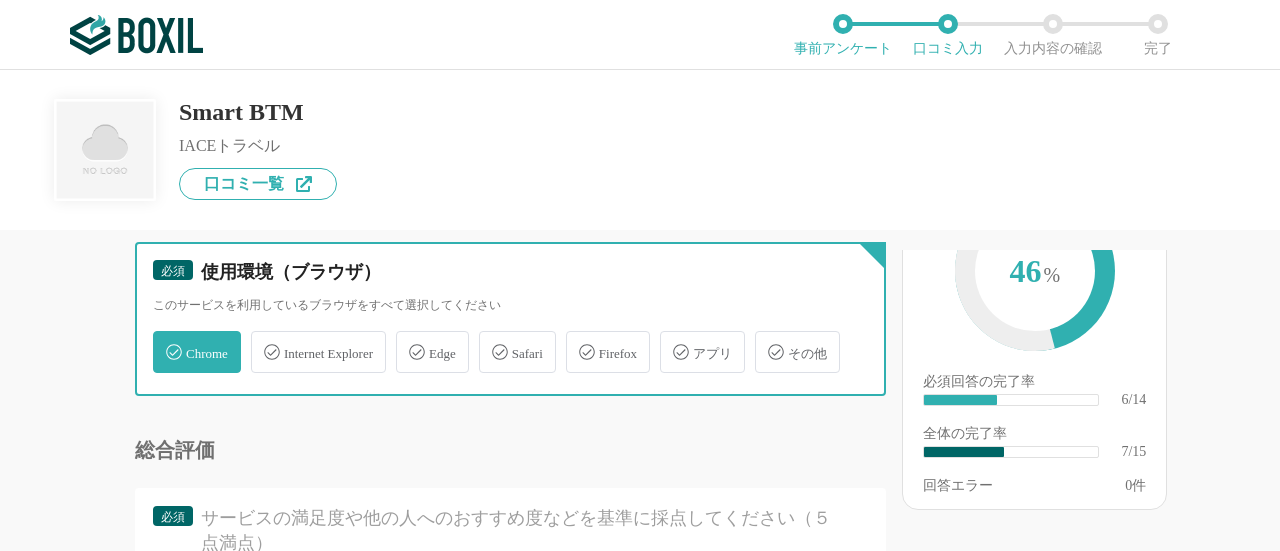checkbox on "true" 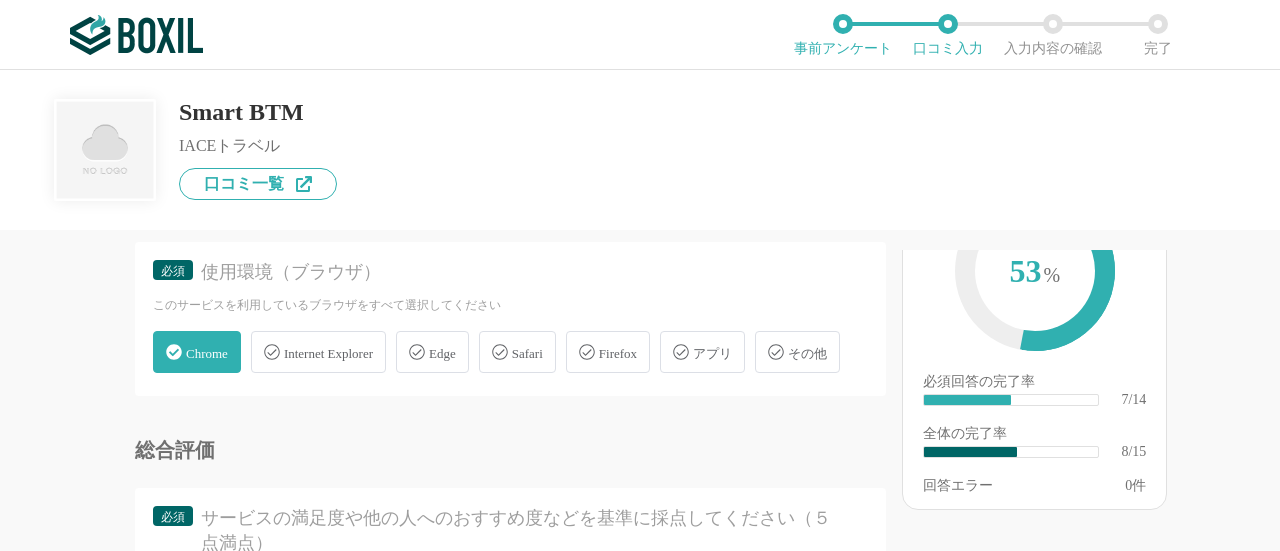 click on "Edge" at bounding box center [432, 352] 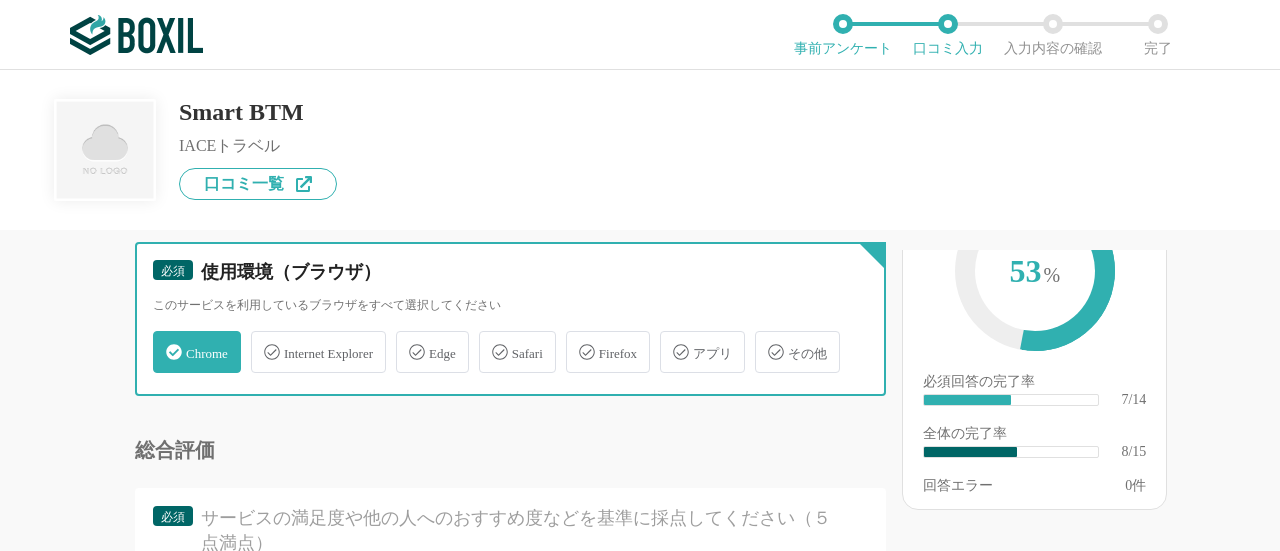 click on "Edge" at bounding box center [406, 340] 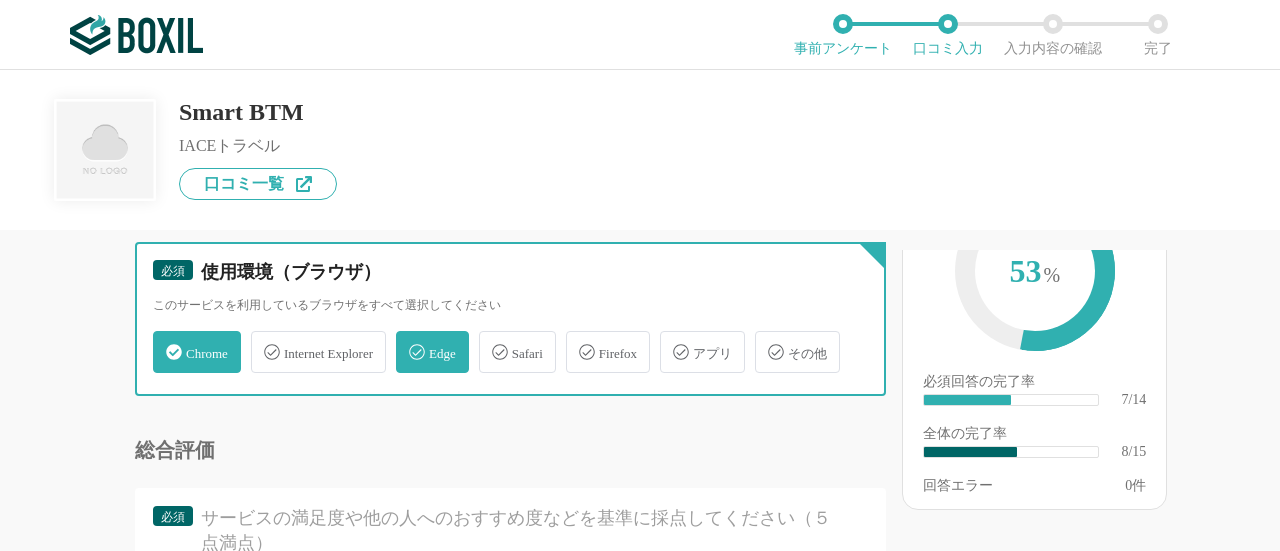 checkbox on "true" 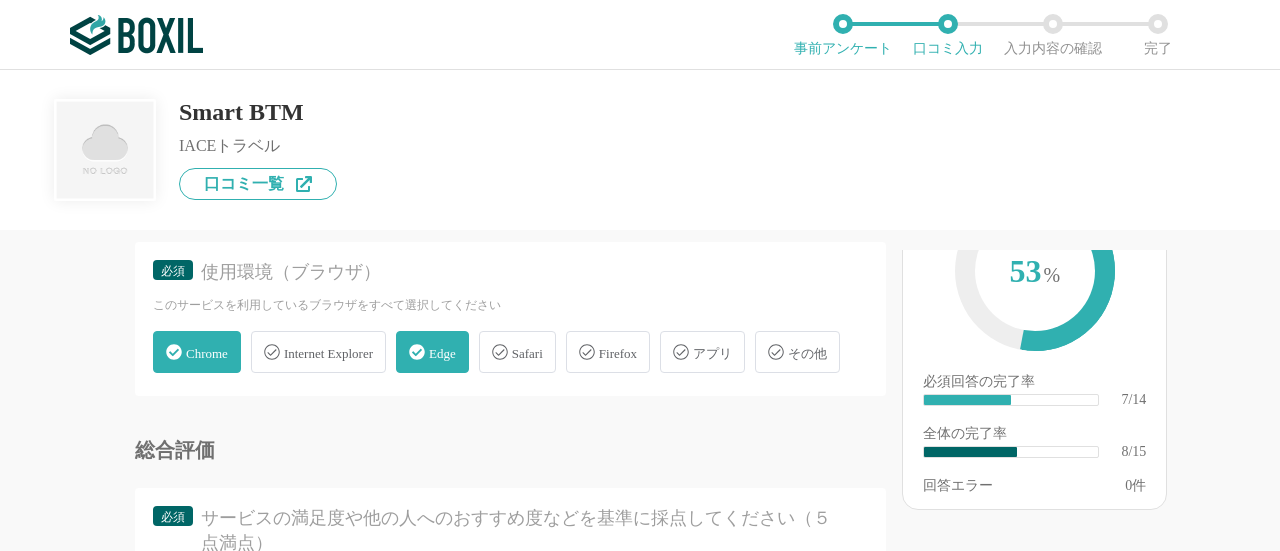 click on "Internet Explorer" at bounding box center (318, 352) 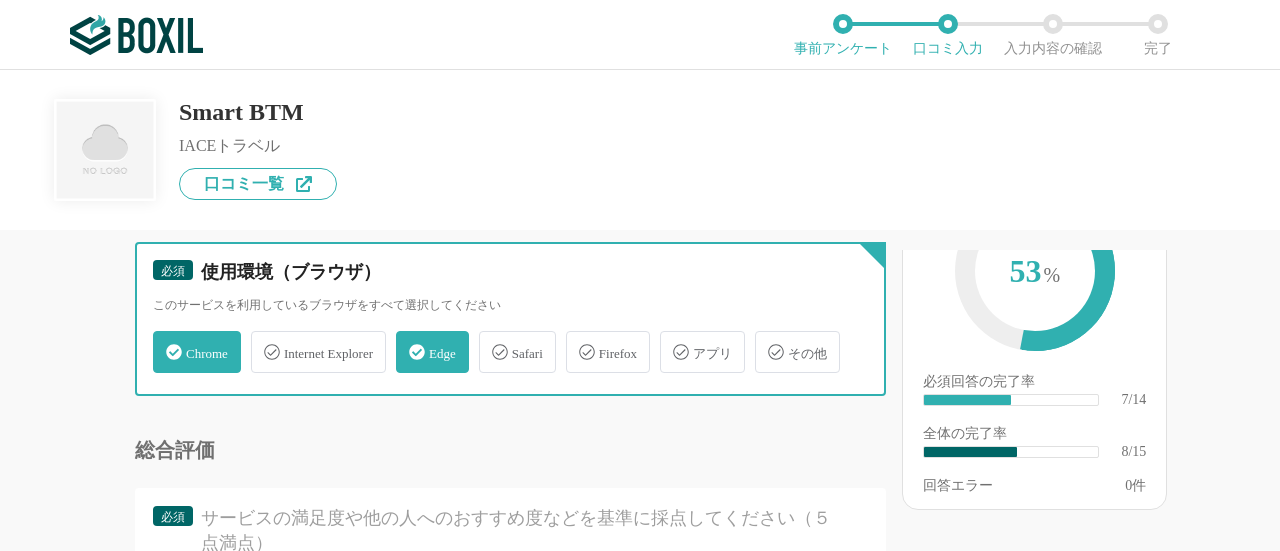 click on "Internet Explorer" at bounding box center [261, 340] 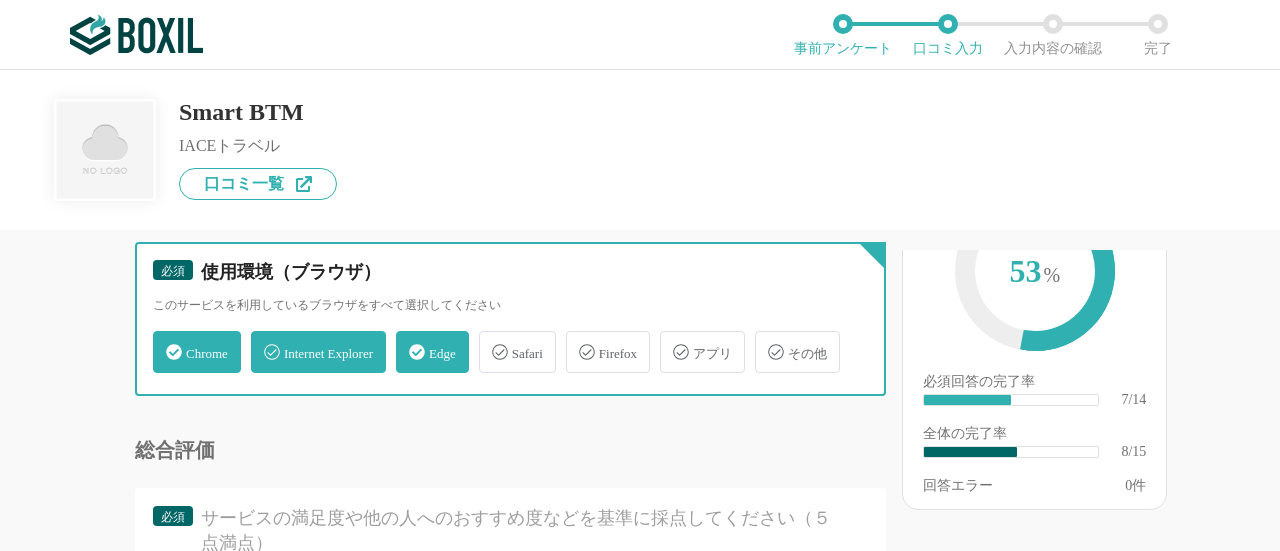 checkbox on "true" 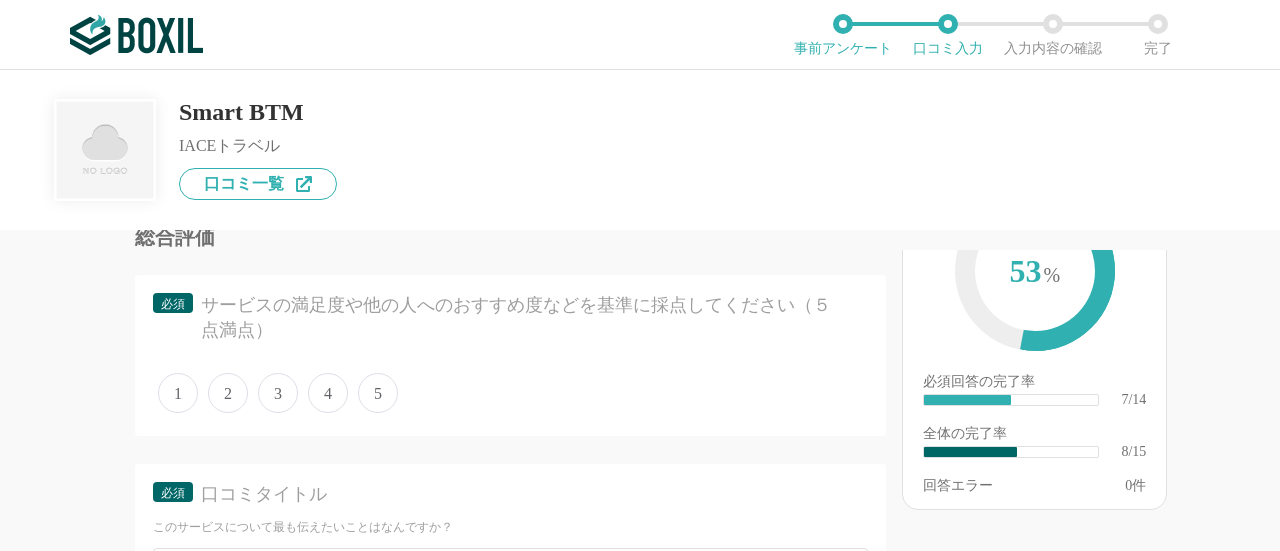 scroll, scrollTop: 1666, scrollLeft: 0, axis: vertical 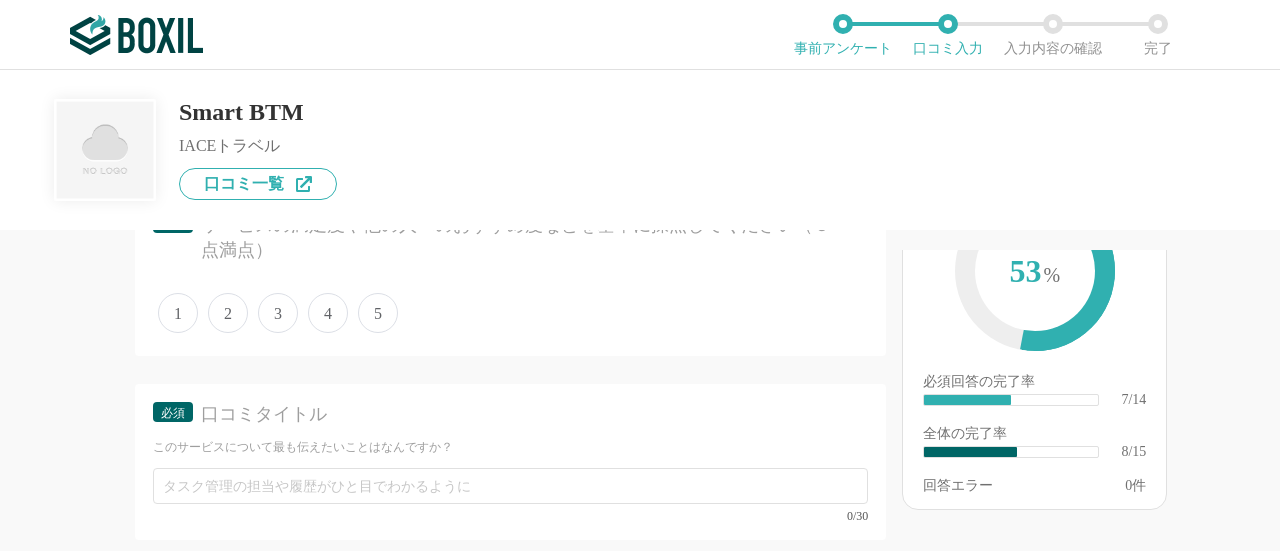 click on "4" at bounding box center (328, 313) 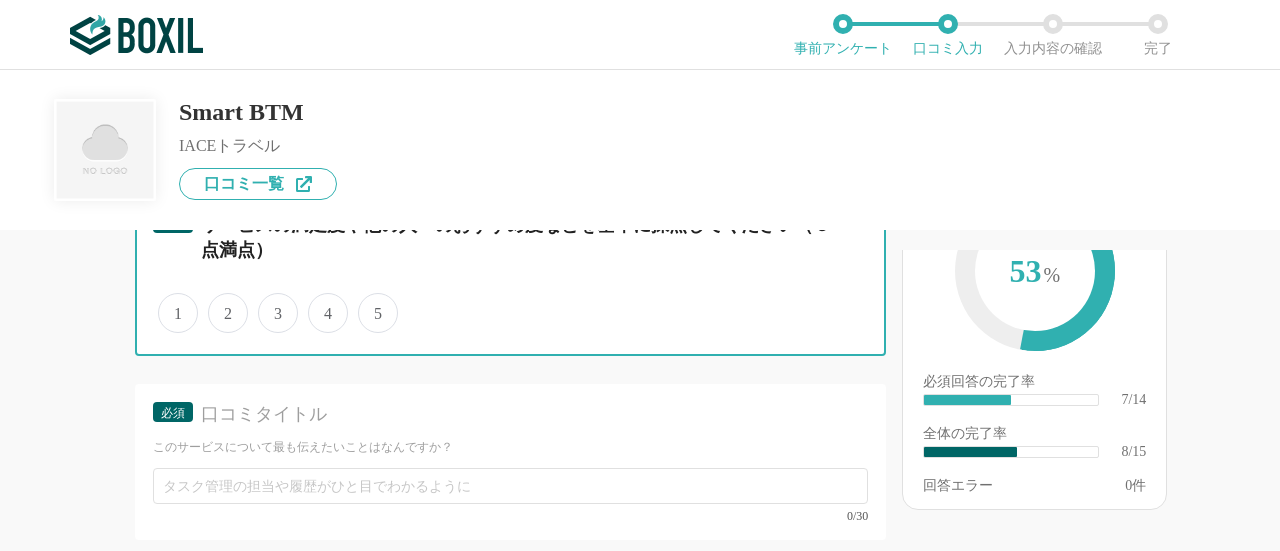 click on "4" at bounding box center [319, 302] 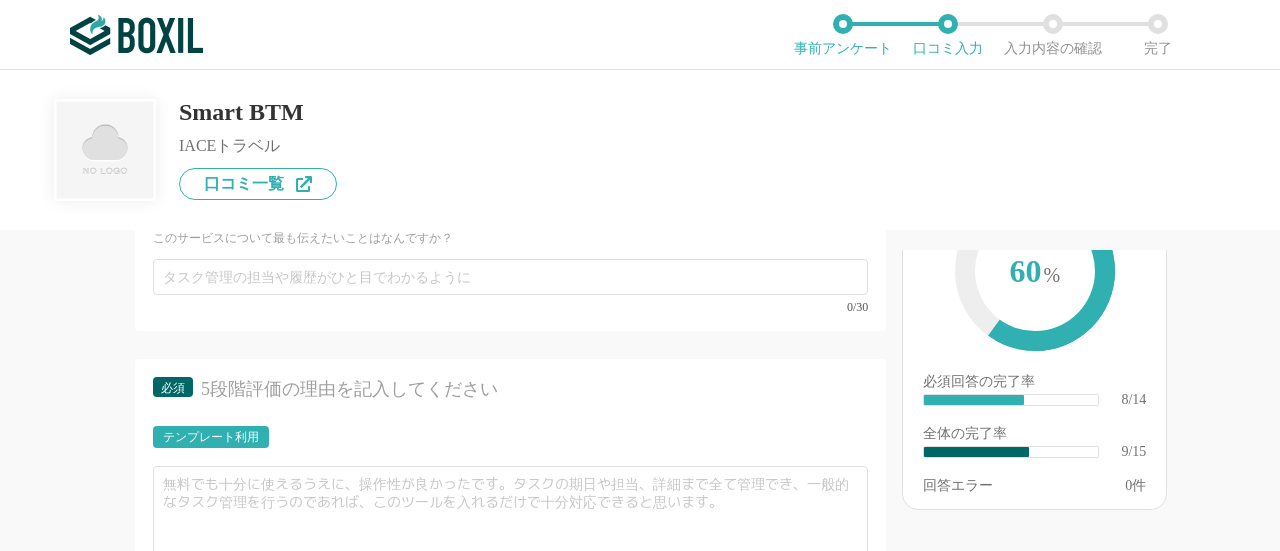 scroll, scrollTop: 1894, scrollLeft: 0, axis: vertical 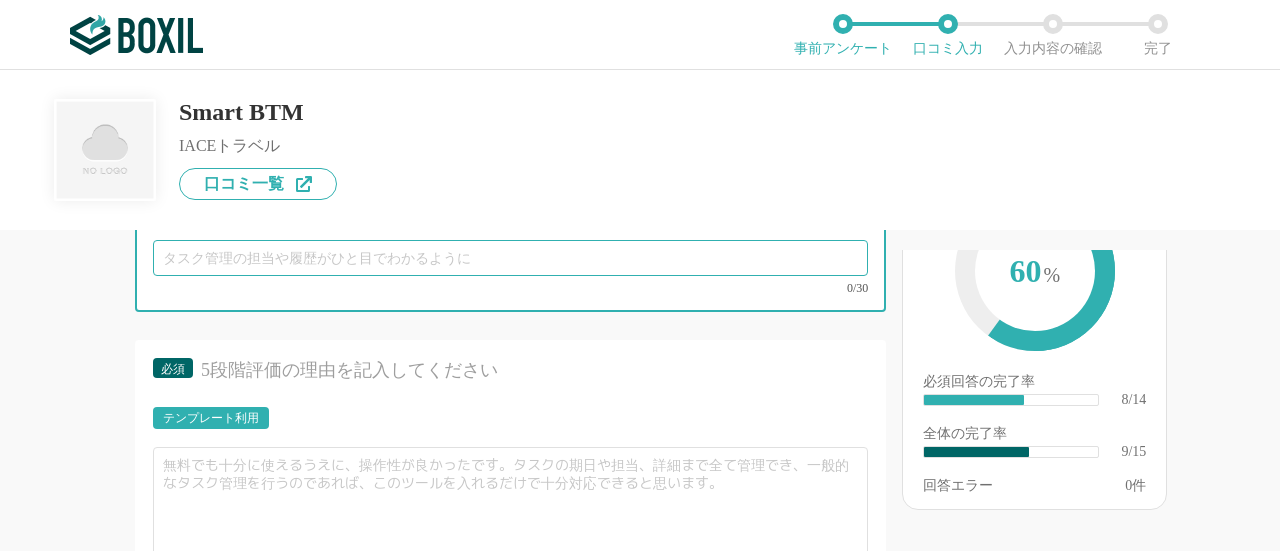 click at bounding box center [510, 258] 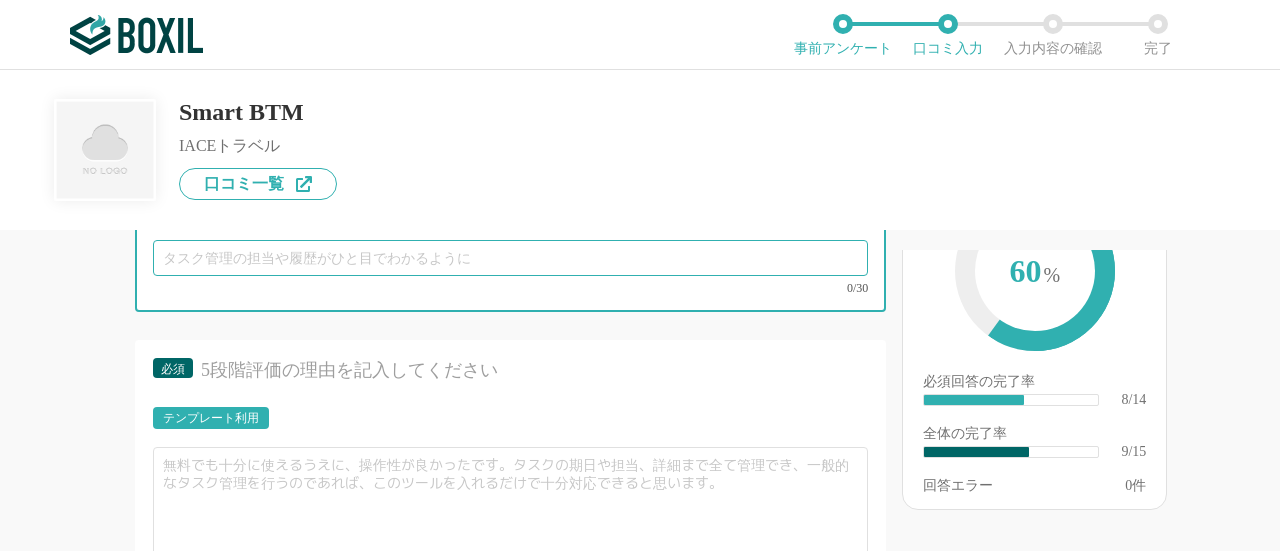 click at bounding box center (510, 258) 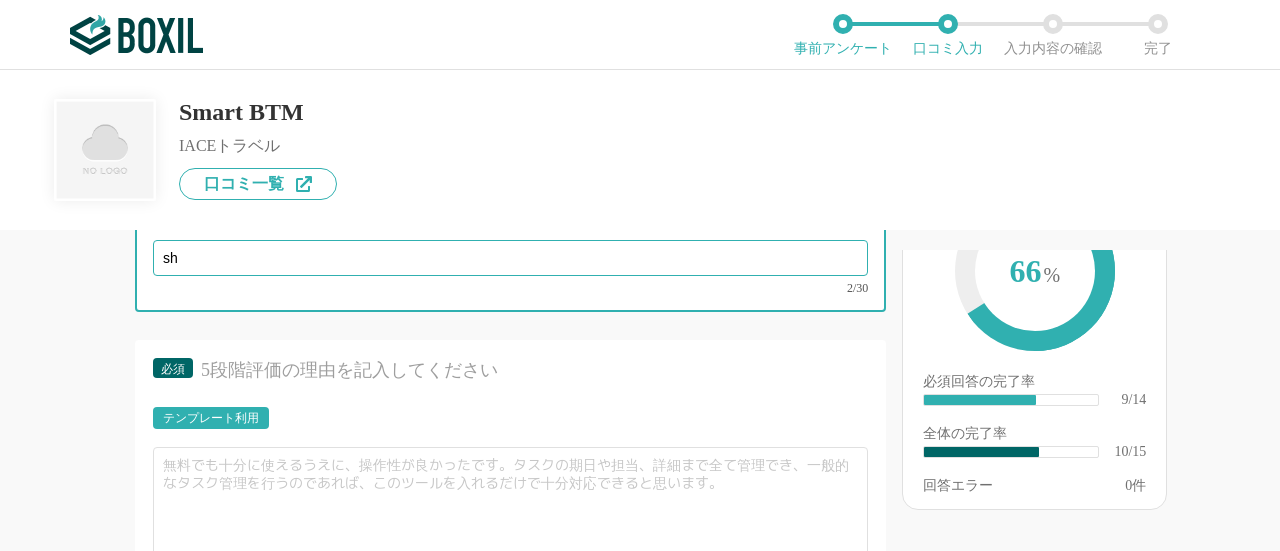 type on "s" 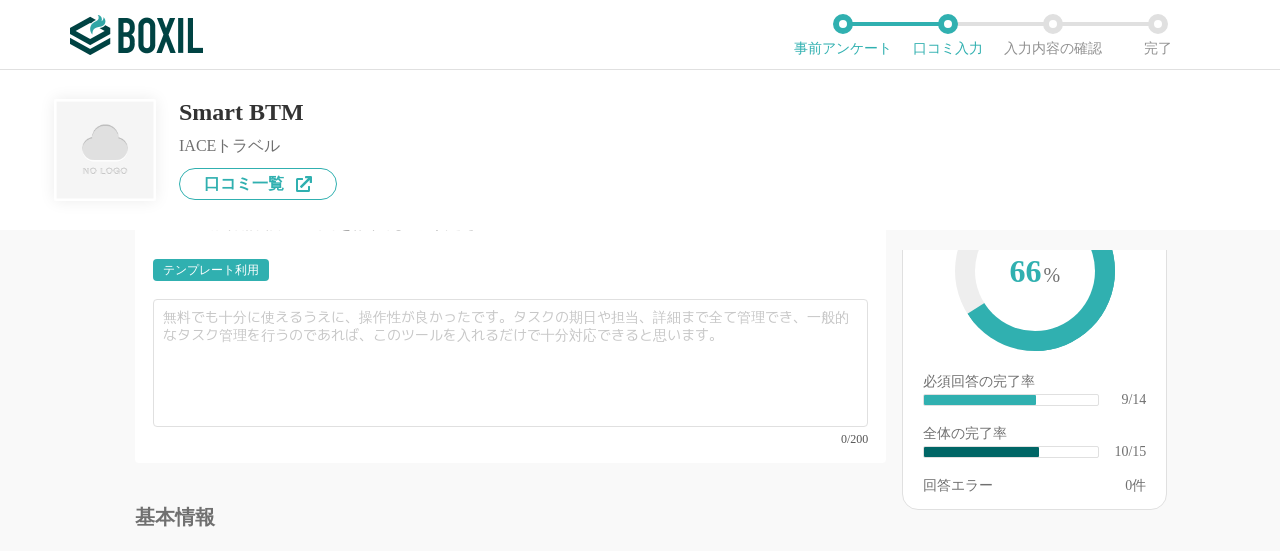 scroll, scrollTop: 2050, scrollLeft: 0, axis: vertical 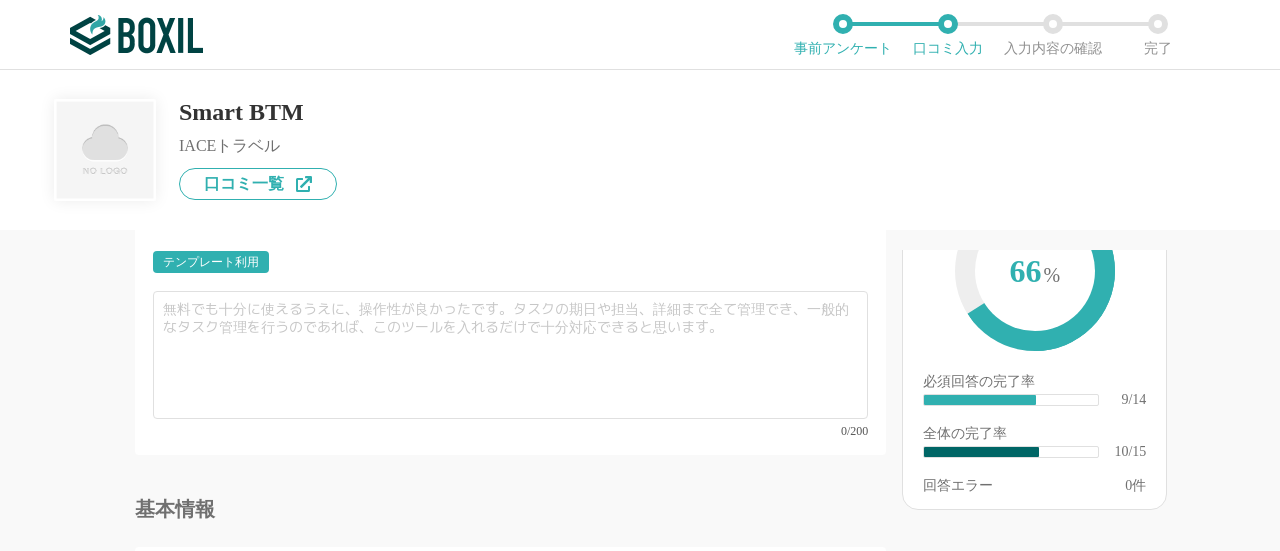 type on "出張に必要なアレンジすべてを一気通貫で迅速に対応可能" 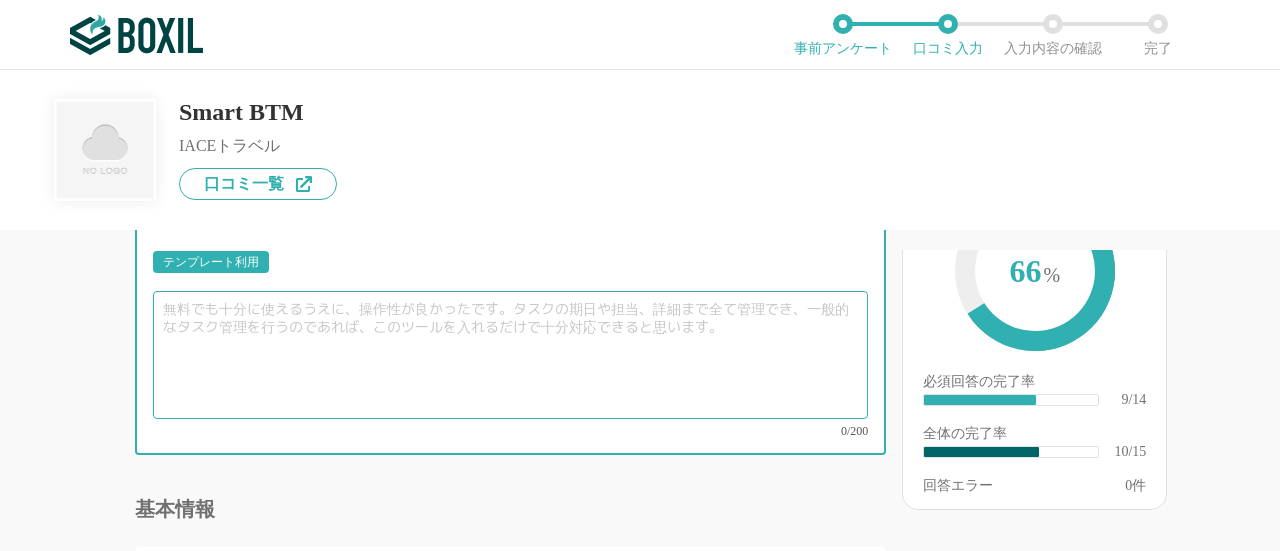 click at bounding box center [510, 355] 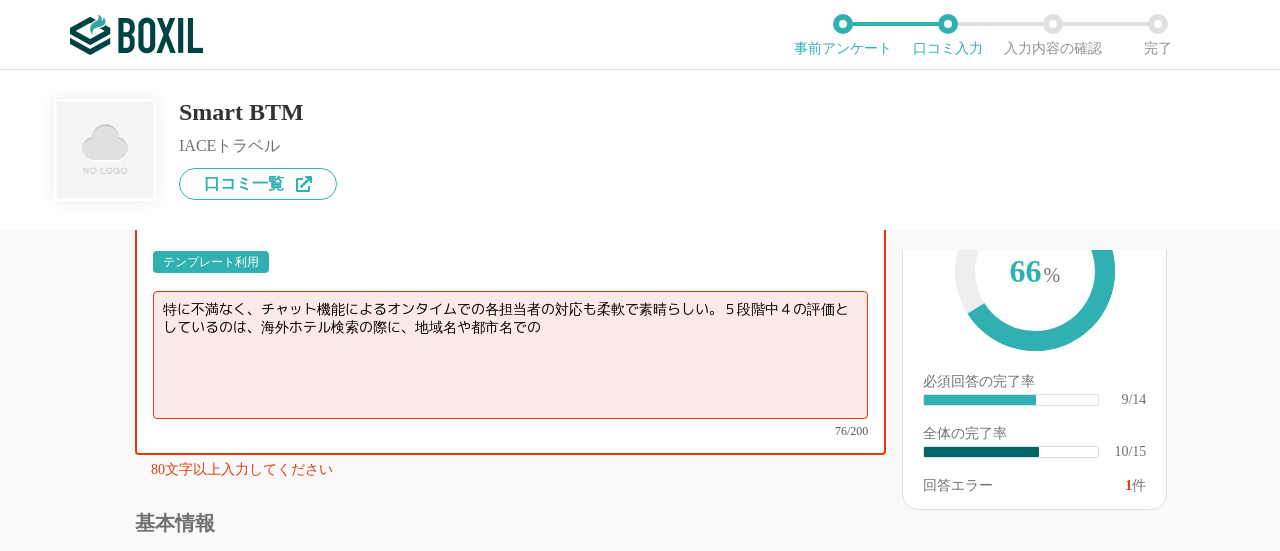 click on "特に不満なく、チャット機能によるオンタイムでの各担当者の対応も柔軟で素晴らしい。５段階中４の評価としているのは、海外ホテル検索の際に、地域名や都市名での" at bounding box center (510, 355) 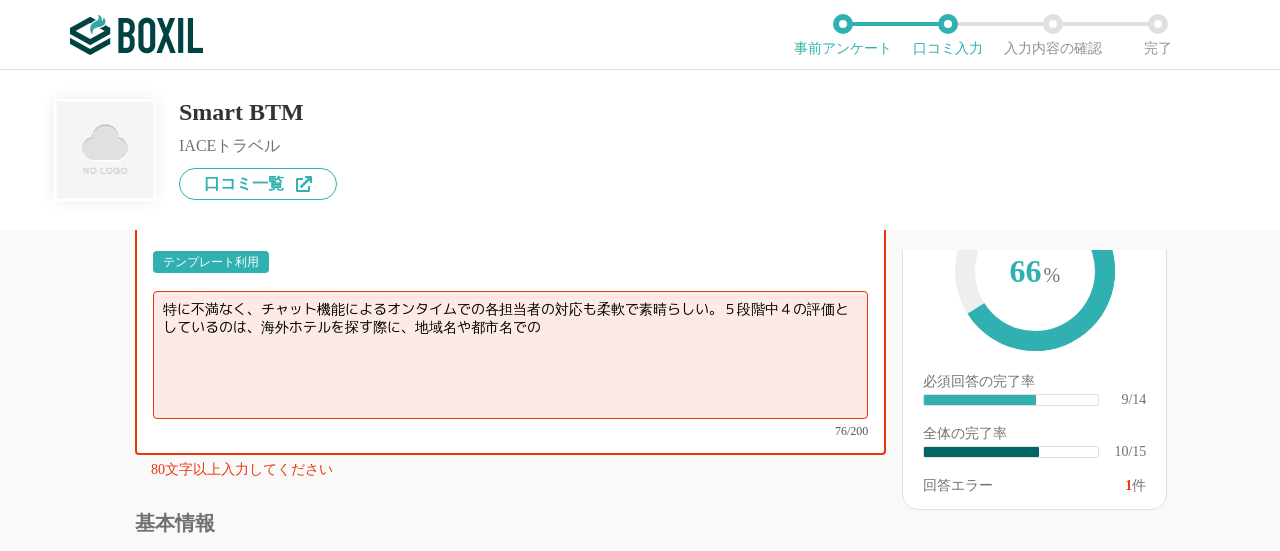 click on "特に不満なく、チャット機能によるオンタイムでの各担当者の対応も柔軟で素晴らしい。５段階中４の評価としているのは、海外ホテルを探す際に、地域名や都市名での" at bounding box center [510, 355] 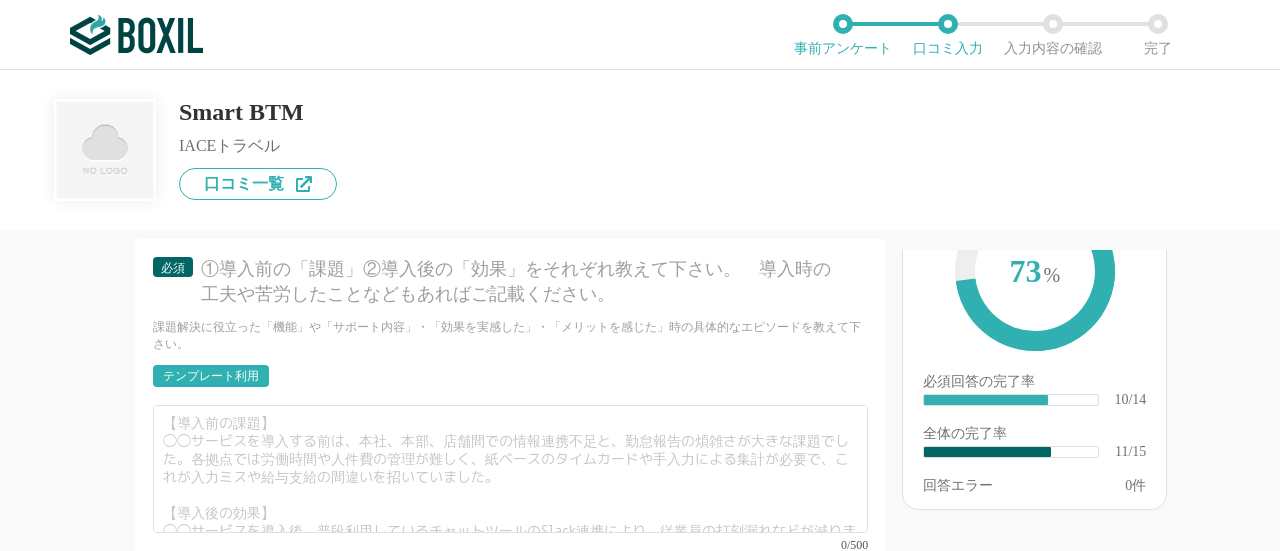 scroll, scrollTop: 2383, scrollLeft: 0, axis: vertical 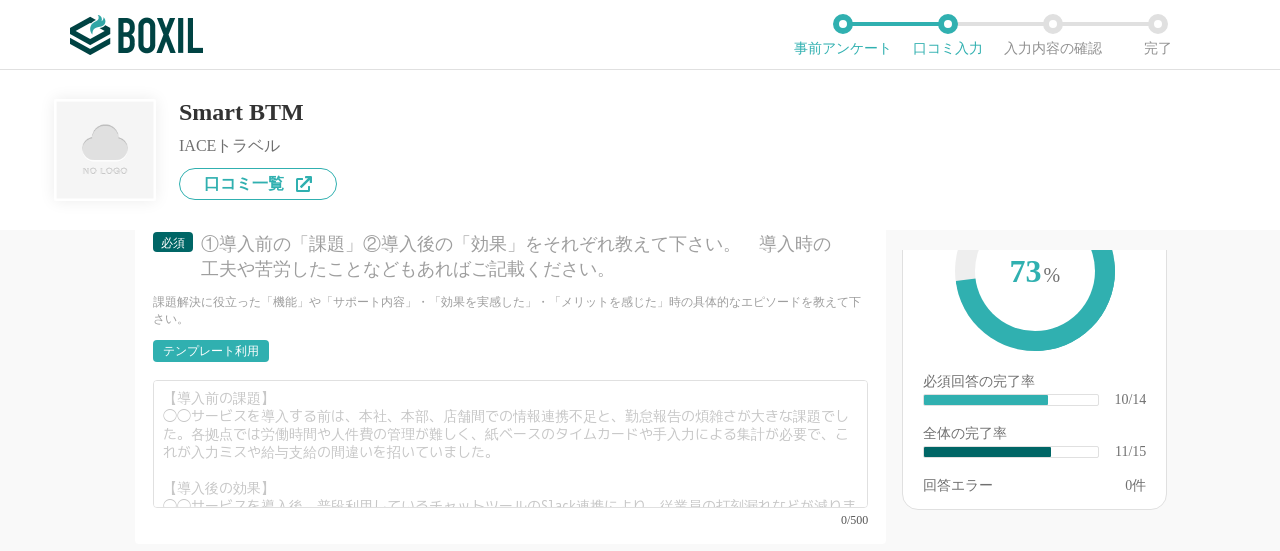 type on "特に不満なく、チャット機能によるオンタイムでの各担当者の対応も柔軟で素晴らしい。５段階中４の評価としているのは、海外ホテルを探す際に、地域名や都市名での検索がスムーズにいかないときがあるなど、ちょっとしたシステム上での使い勝手。" 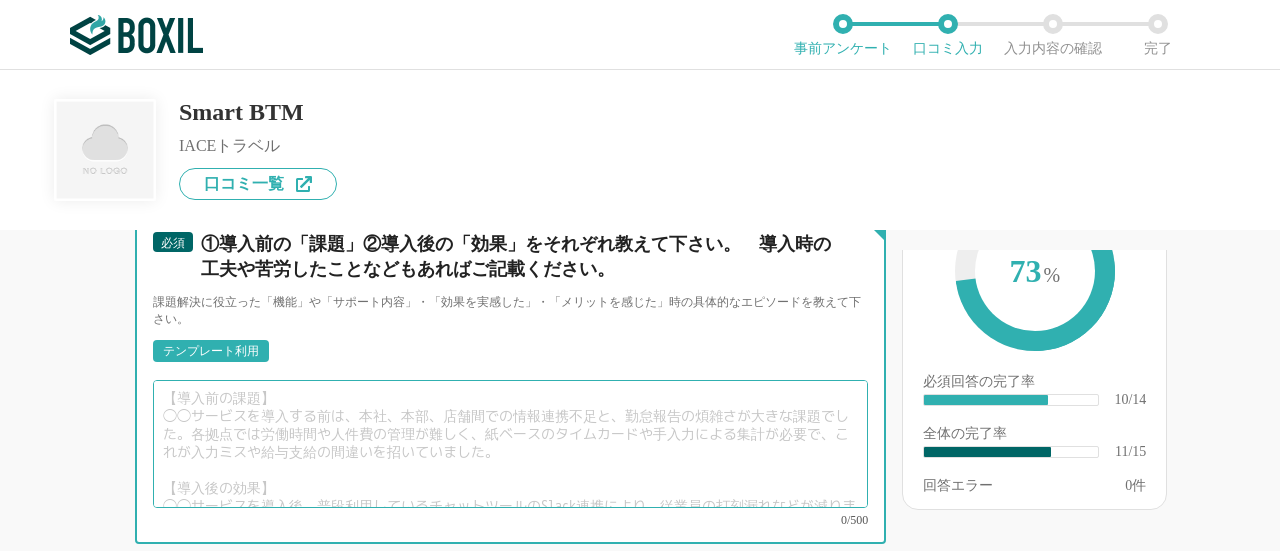 scroll, scrollTop: 56, scrollLeft: 0, axis: vertical 